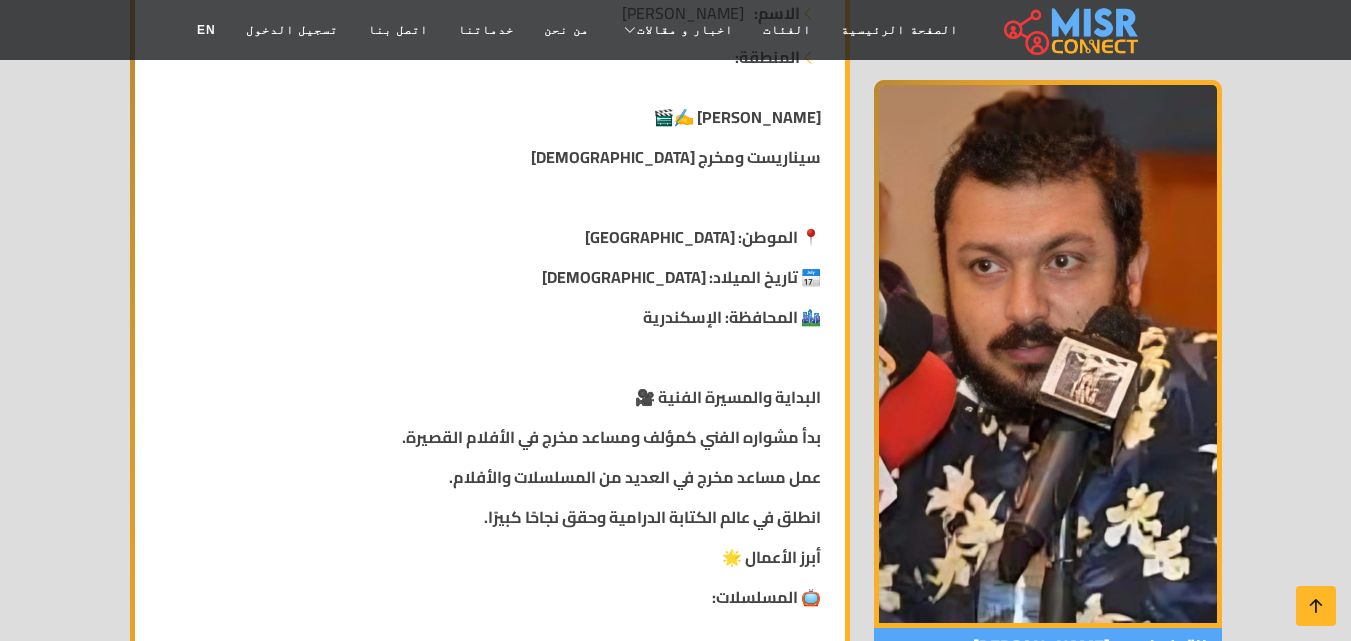 scroll, scrollTop: 400, scrollLeft: 0, axis: vertical 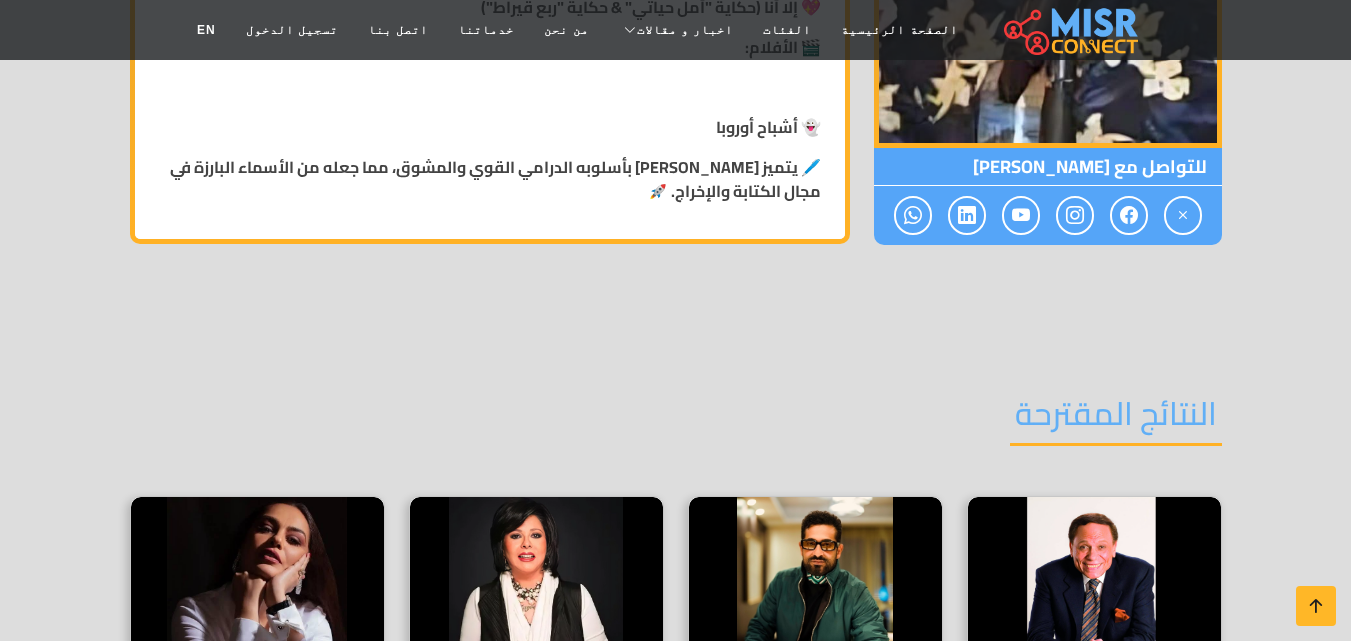drag, startPoint x: 1121, startPoint y: 215, endPoint x: 1190, endPoint y: 283, distance: 96.87621 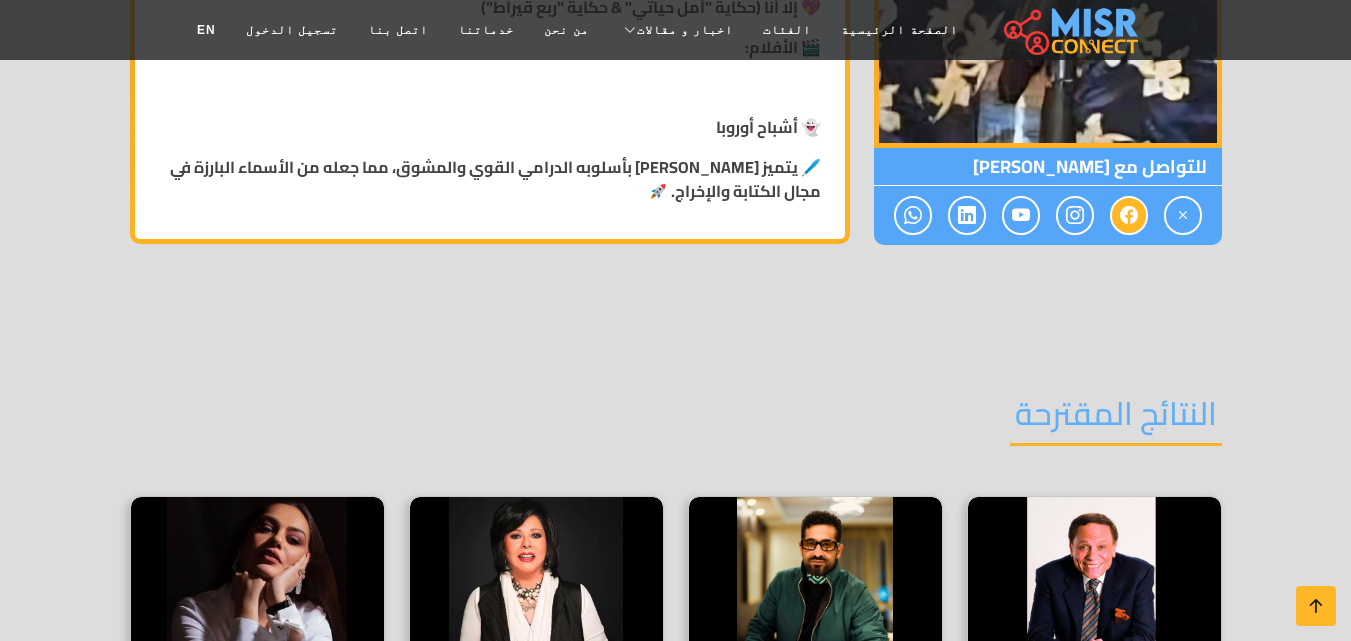click at bounding box center [1129, 214] 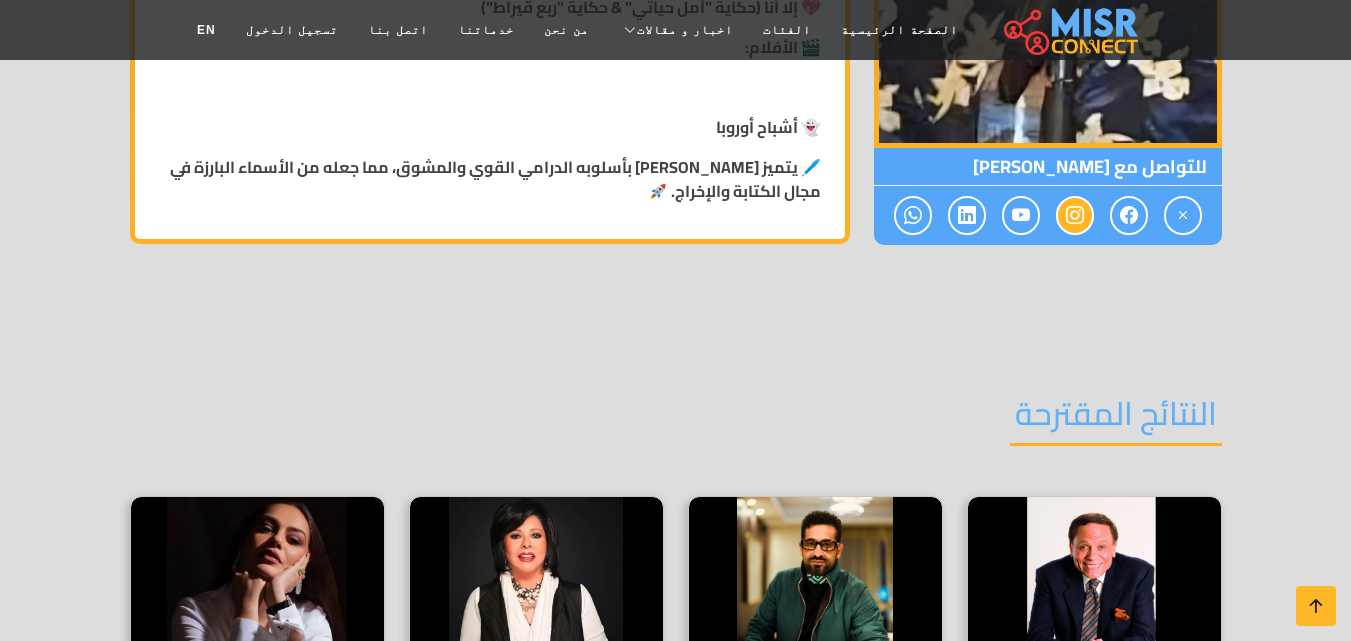 click at bounding box center [1075, 214] 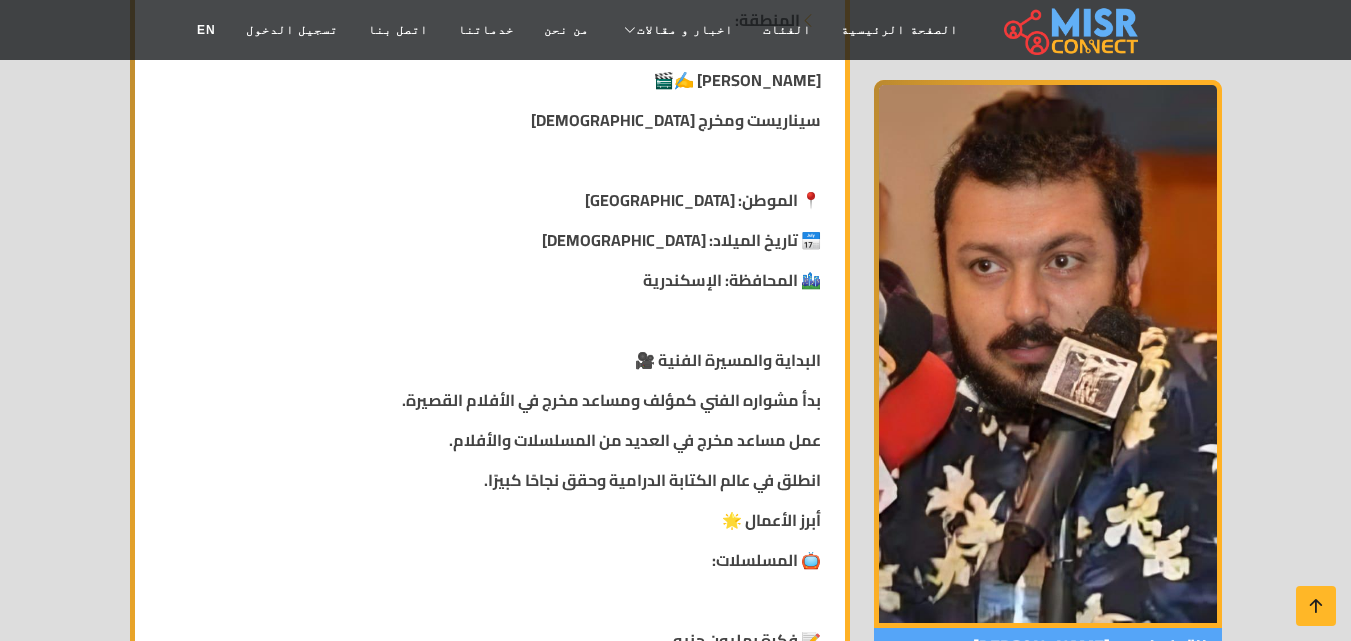 scroll, scrollTop: 430, scrollLeft: 0, axis: vertical 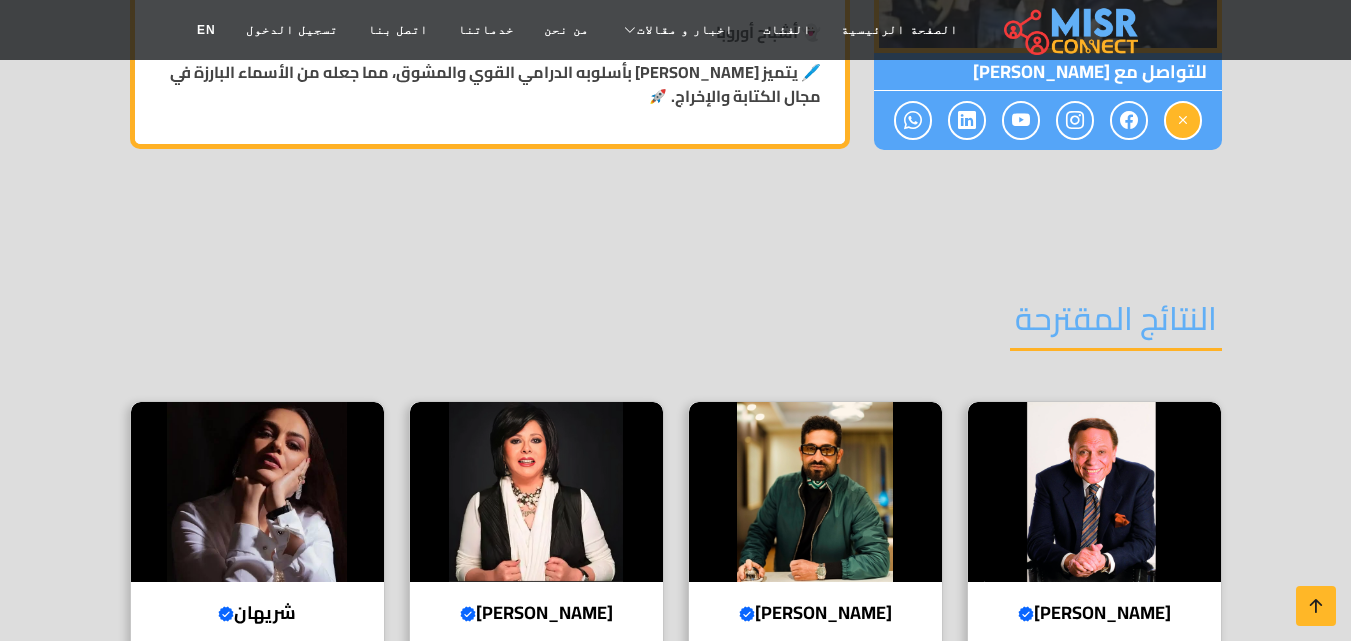 click at bounding box center [1183, 119] 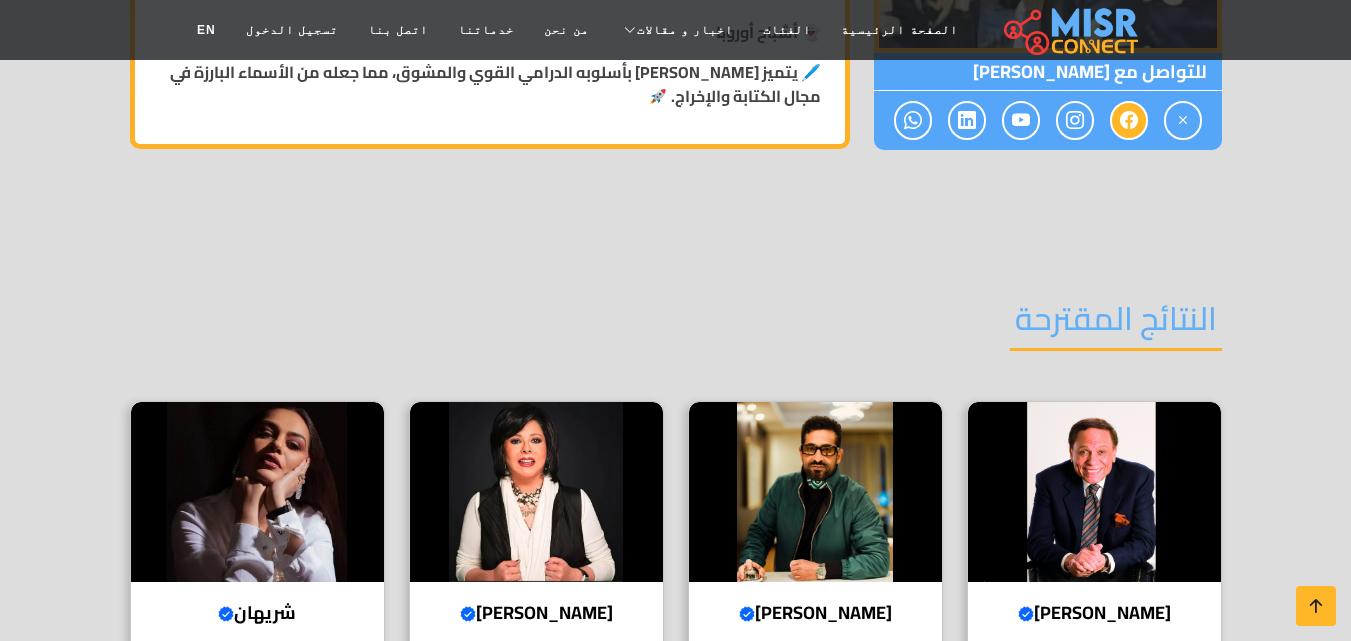 click at bounding box center [1129, 119] 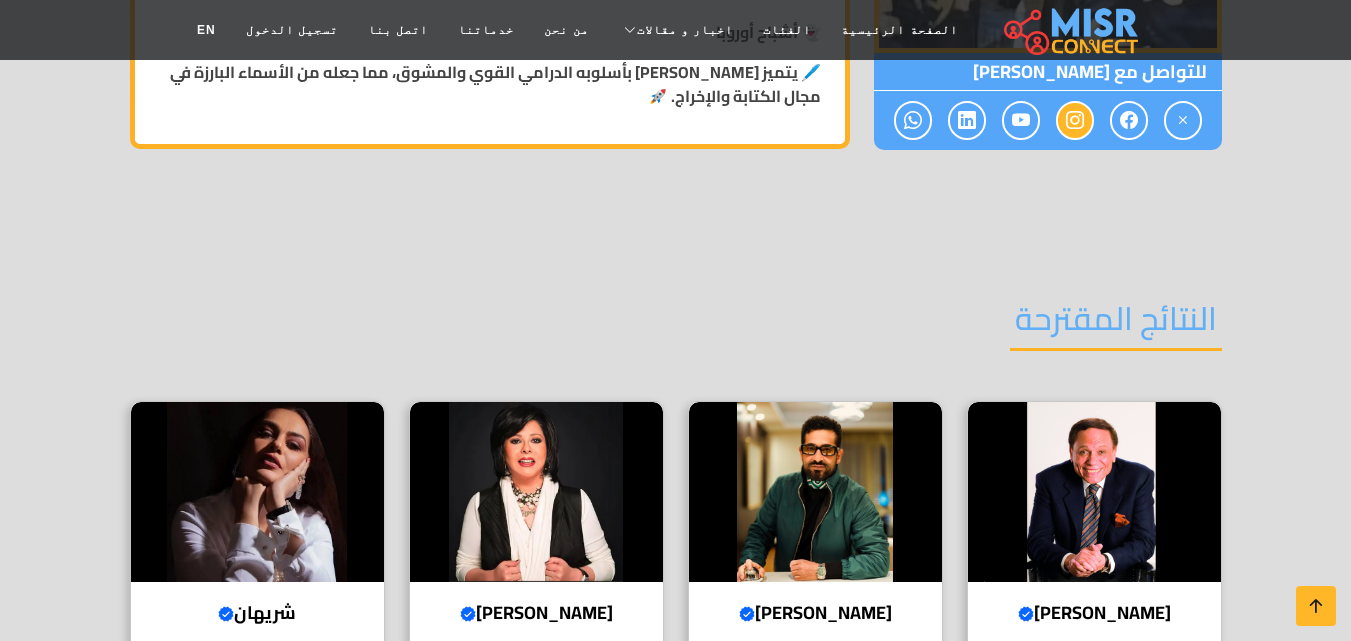 click at bounding box center (1075, 119) 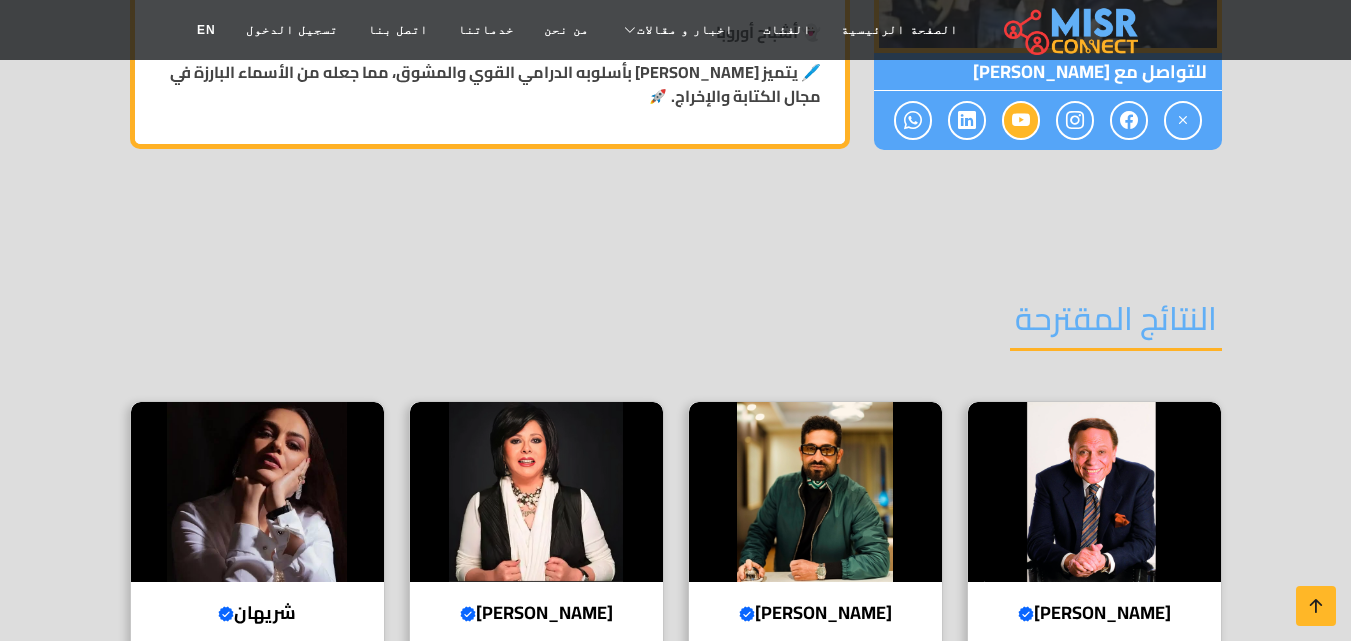 click at bounding box center (1021, 119) 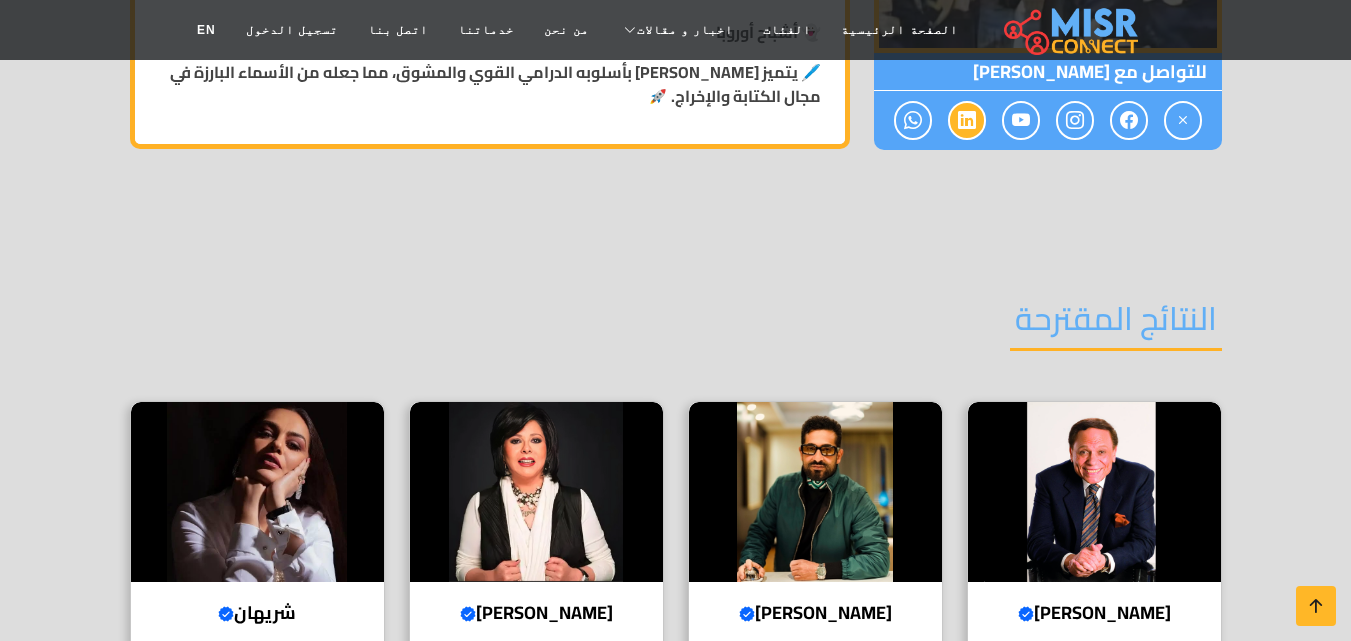 click at bounding box center [967, 119] 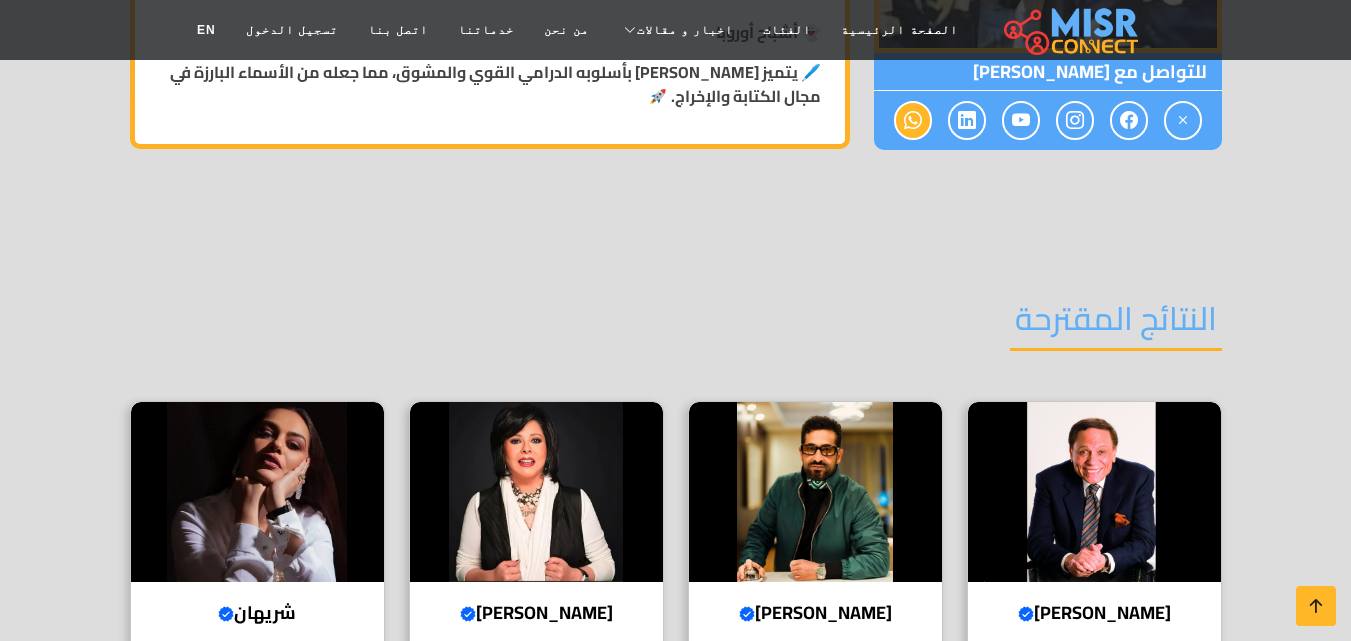 click at bounding box center [913, 119] 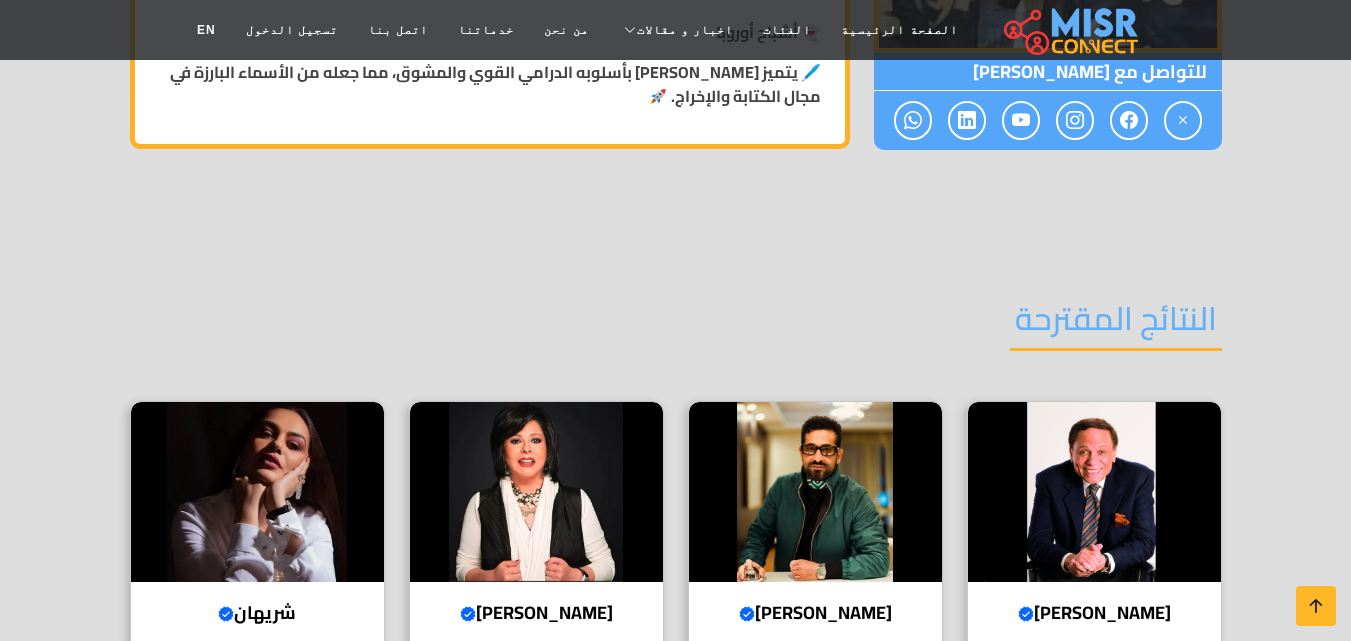 drag, startPoint x: 864, startPoint y: 281, endPoint x: 859, endPoint y: 244, distance: 37.336308 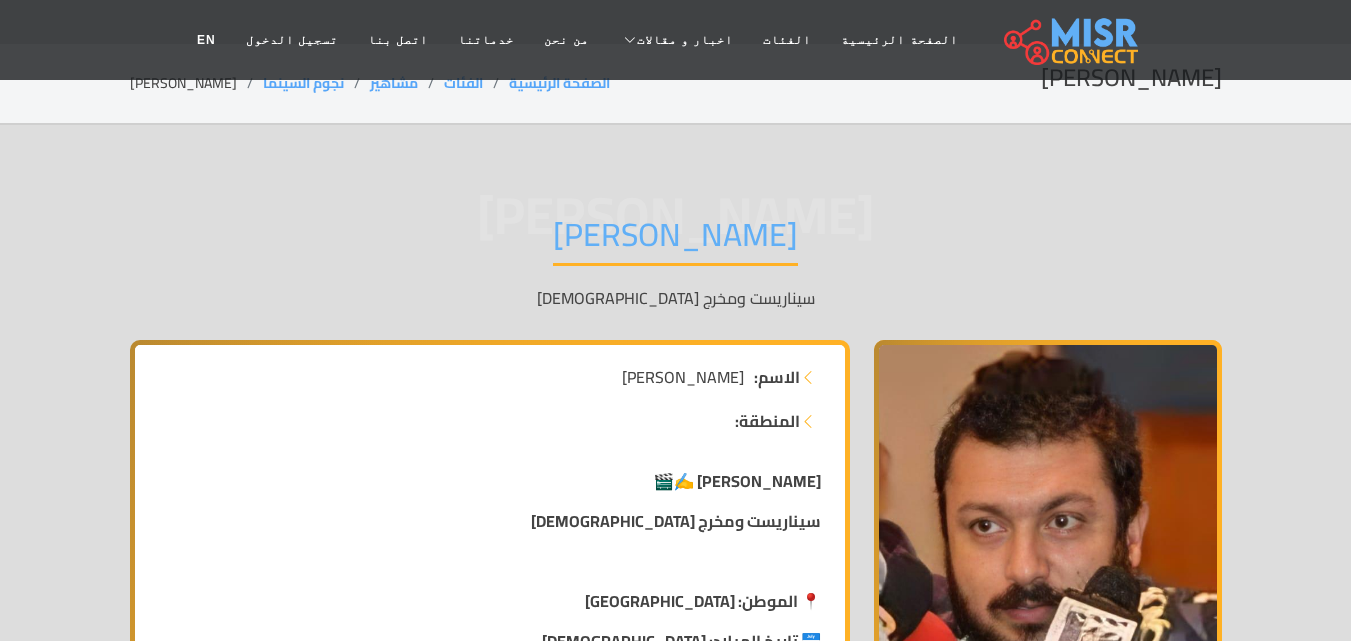 scroll, scrollTop: 0, scrollLeft: 0, axis: both 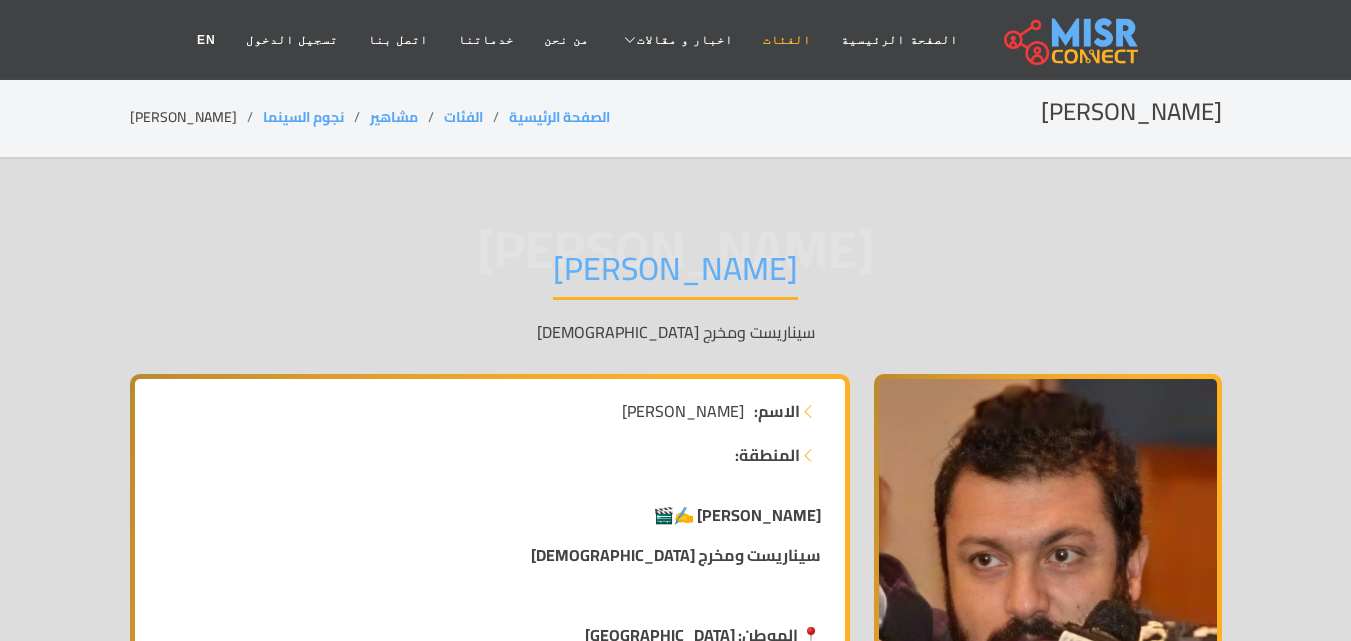 click on "الفئات" at bounding box center (787, 40) 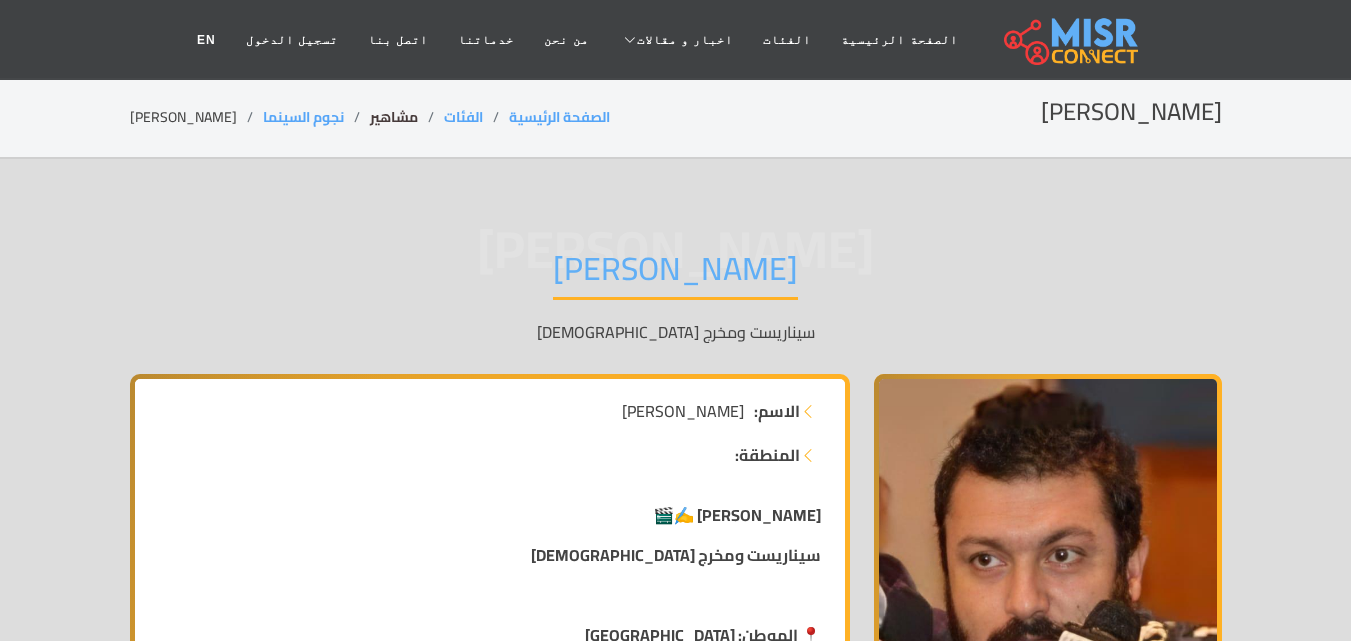 click on "مشاهير" at bounding box center (394, 117) 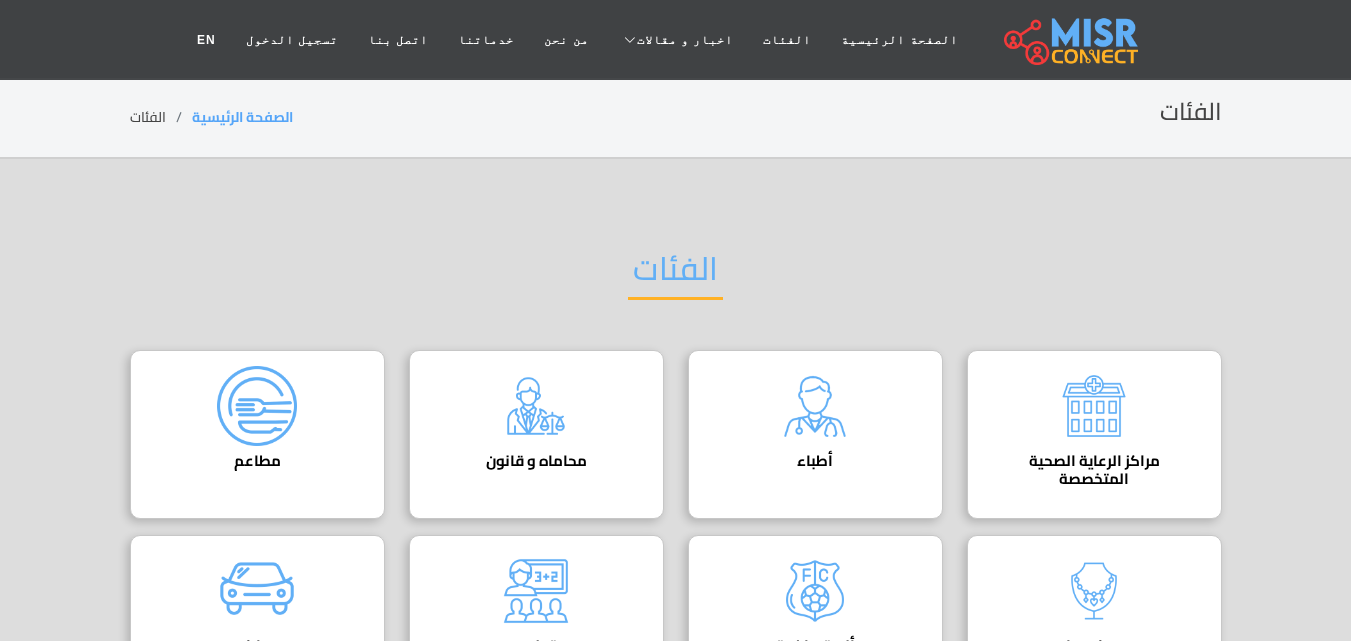 scroll, scrollTop: 0, scrollLeft: 0, axis: both 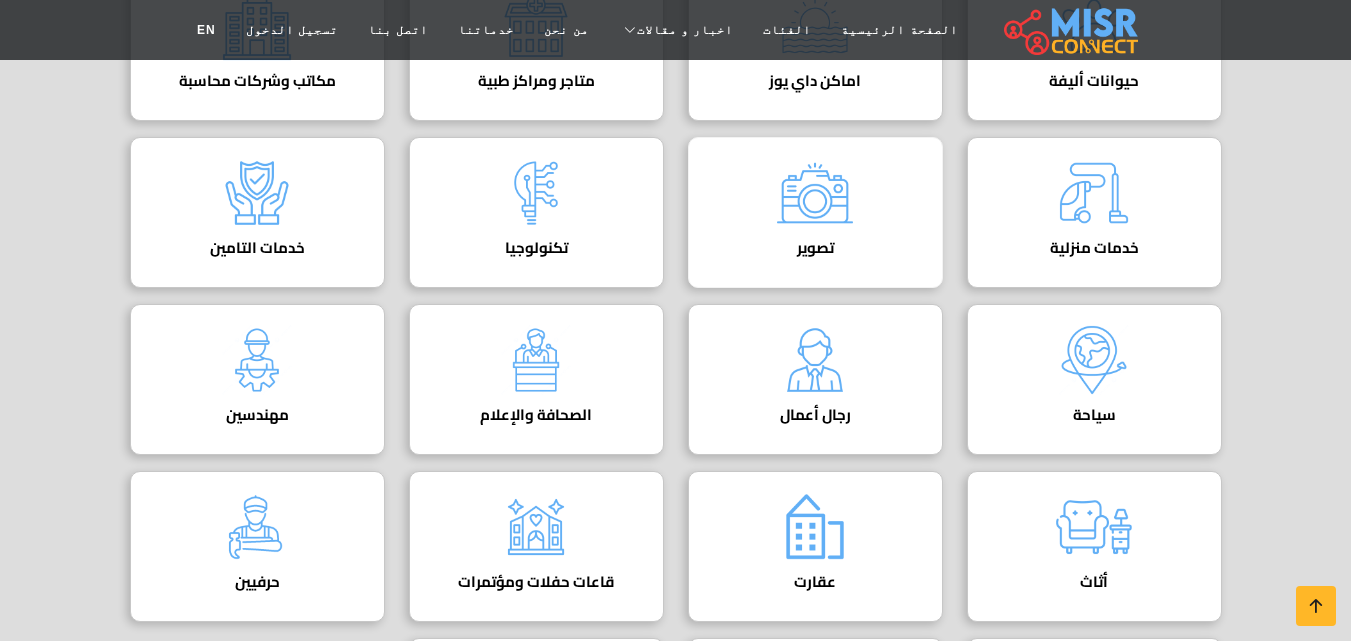 click at bounding box center [815, 193] 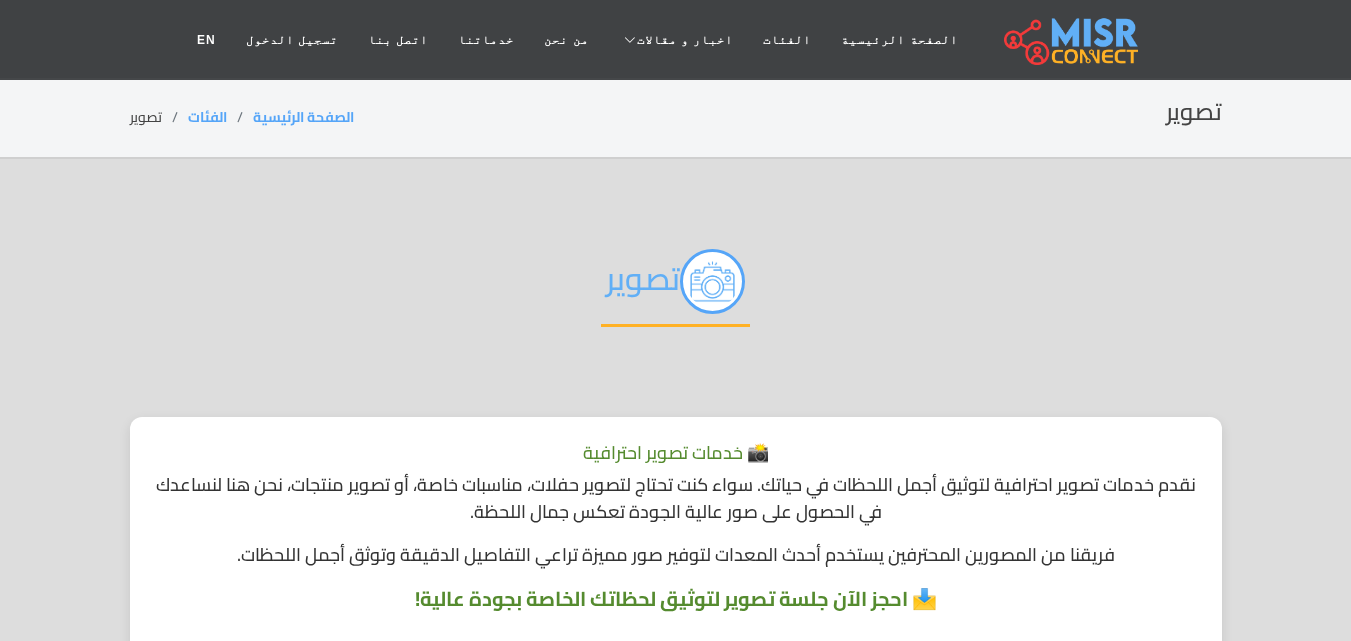 scroll, scrollTop: 0, scrollLeft: 0, axis: both 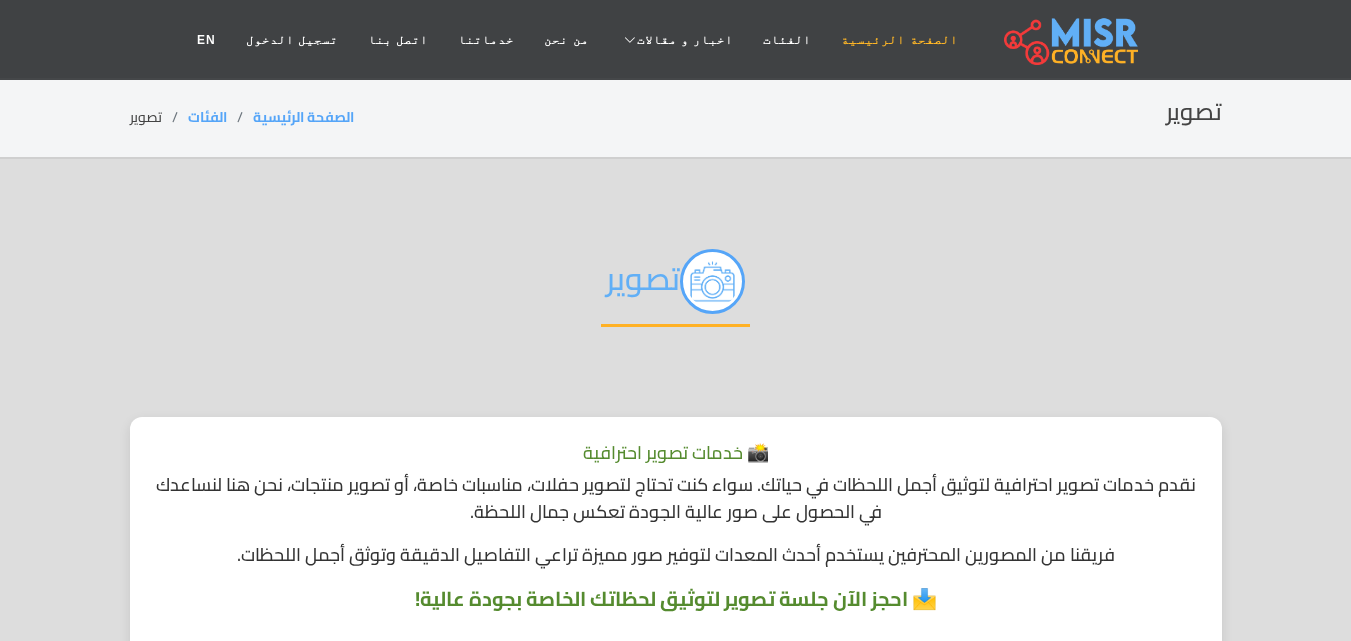 click on "الصفحة الرئيسية" at bounding box center (899, 40) 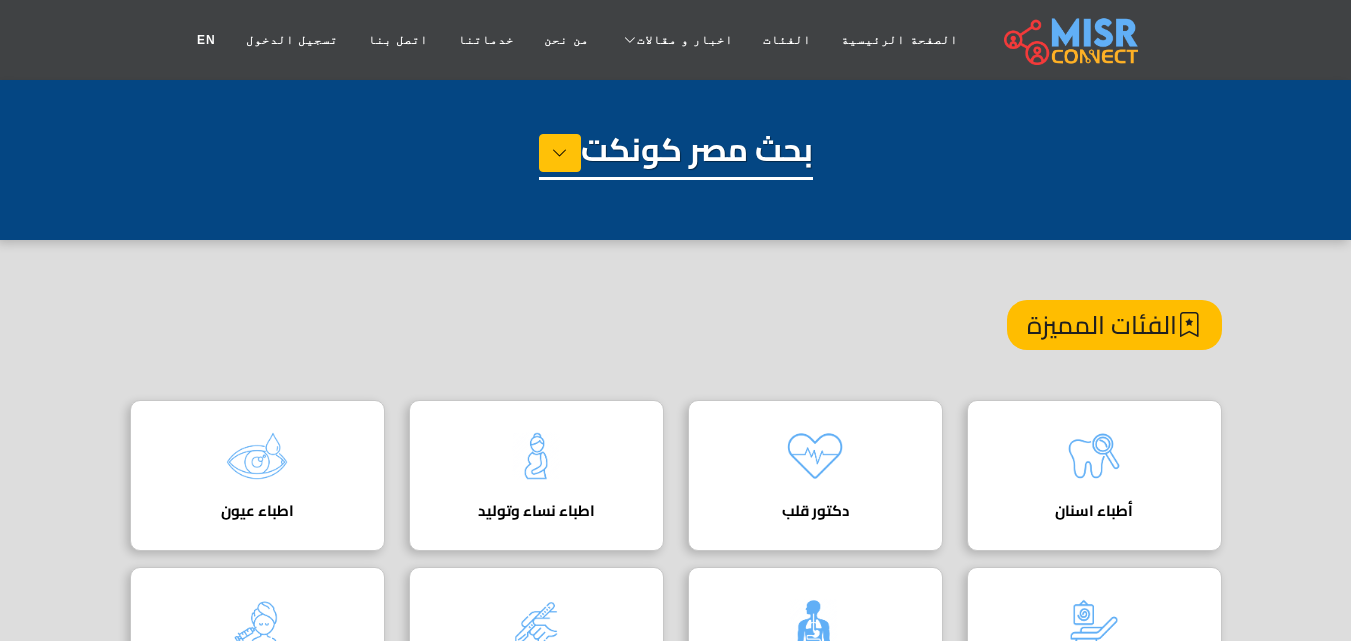 scroll, scrollTop: 0, scrollLeft: 0, axis: both 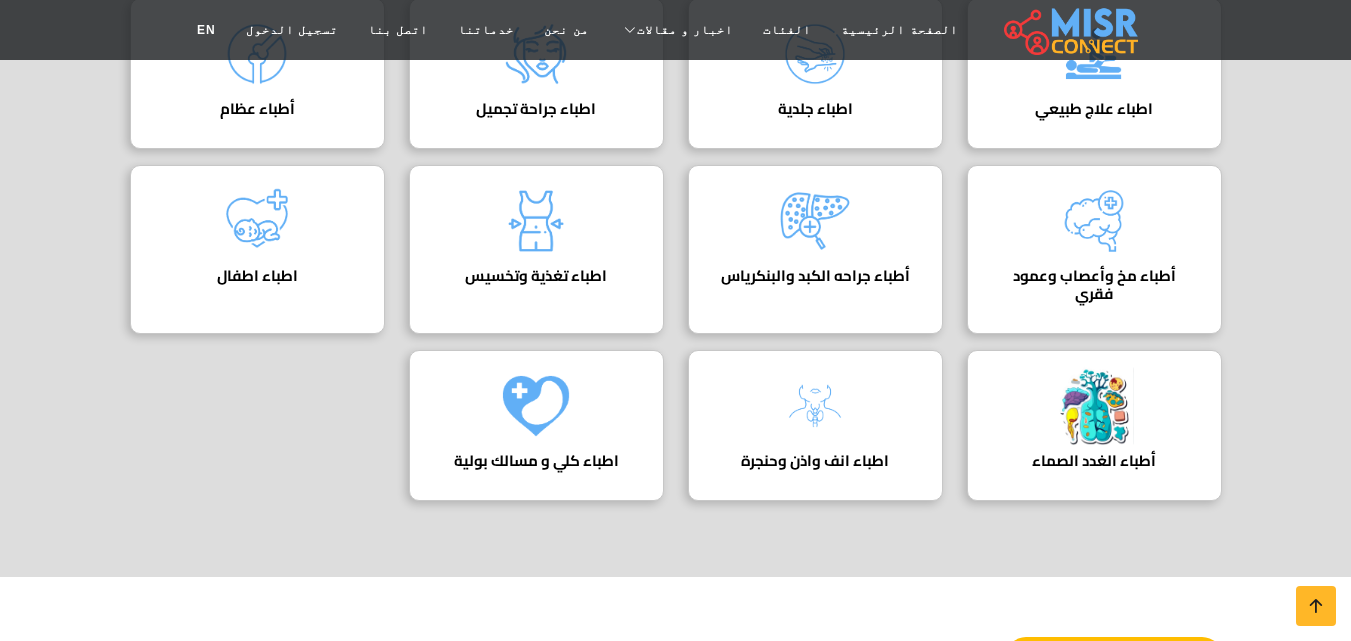drag, startPoint x: 1355, startPoint y: 89, endPoint x: 1365, endPoint y: 193, distance: 104.47966 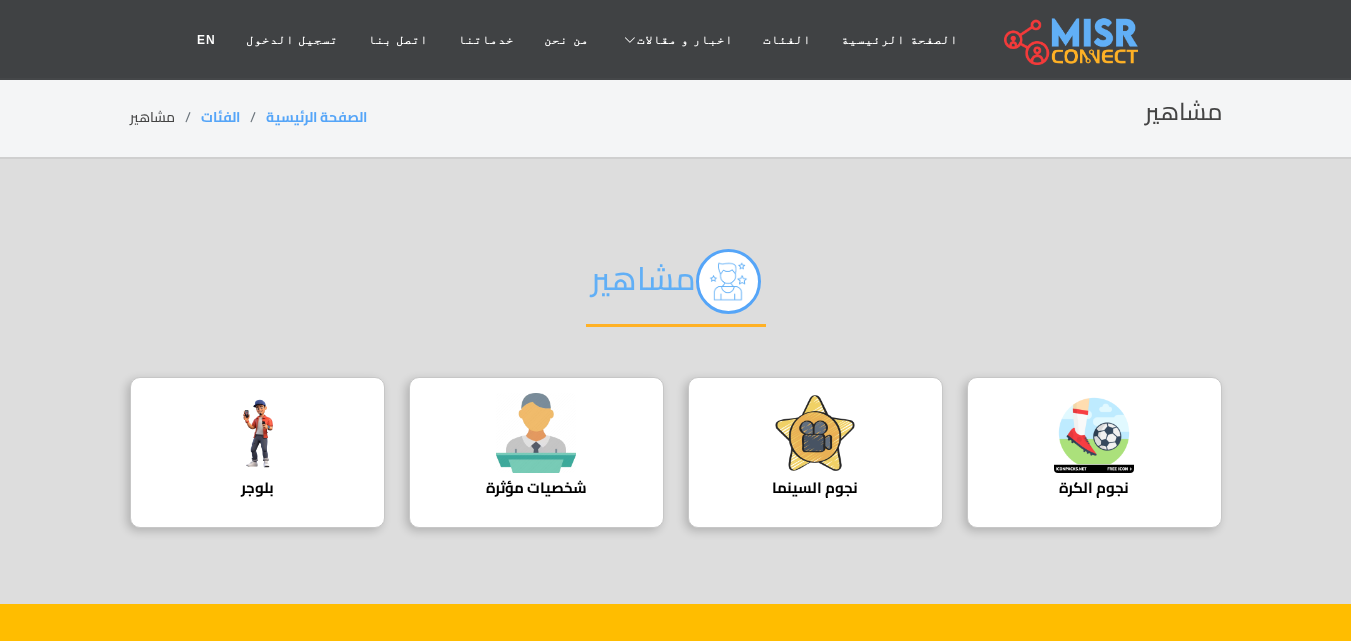 scroll, scrollTop: 0, scrollLeft: 0, axis: both 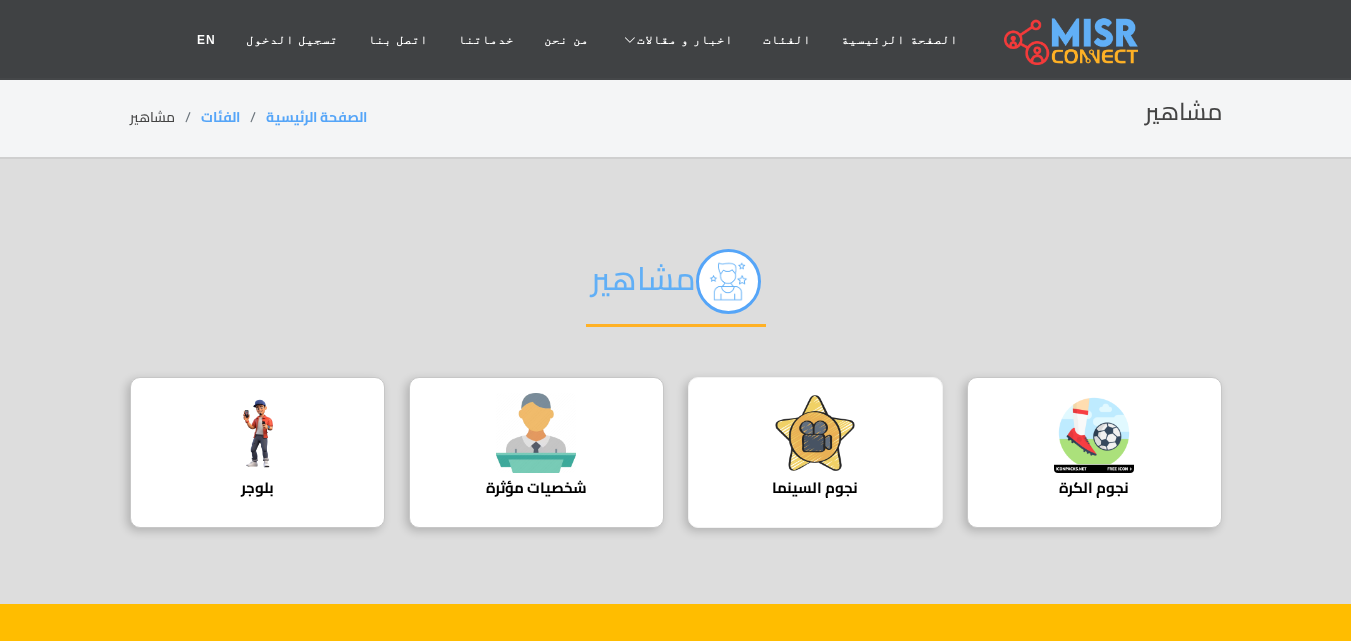 click at bounding box center [815, 433] 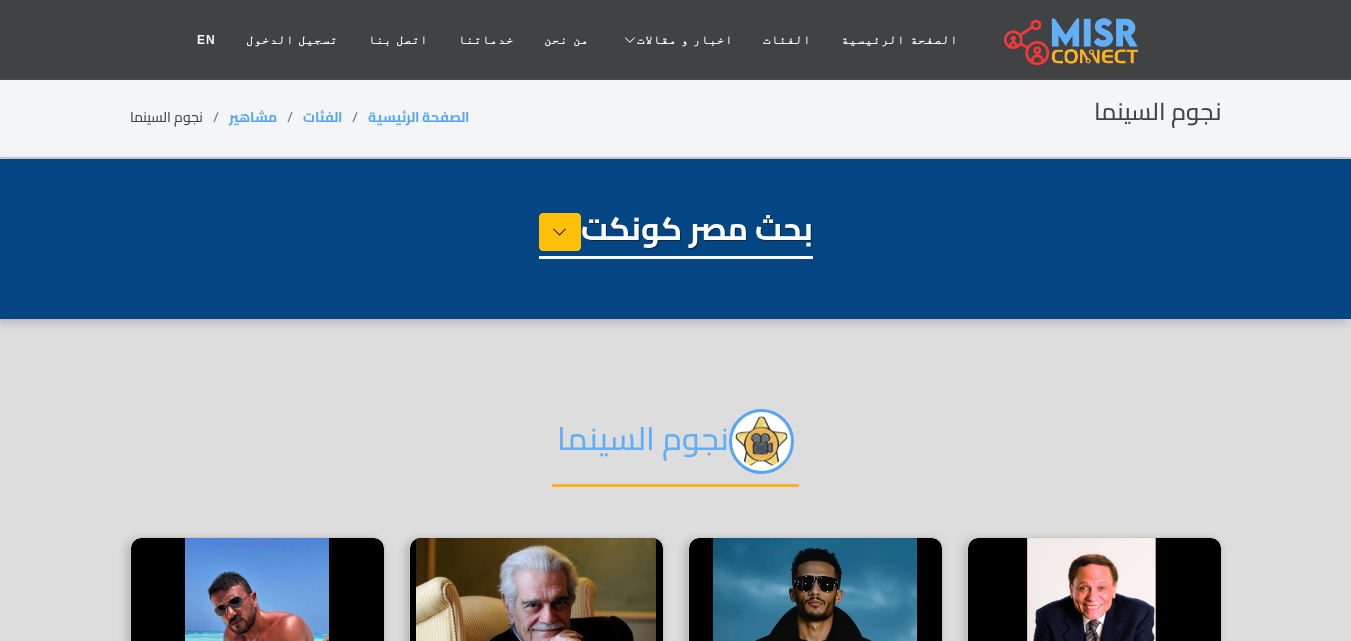select on "**********" 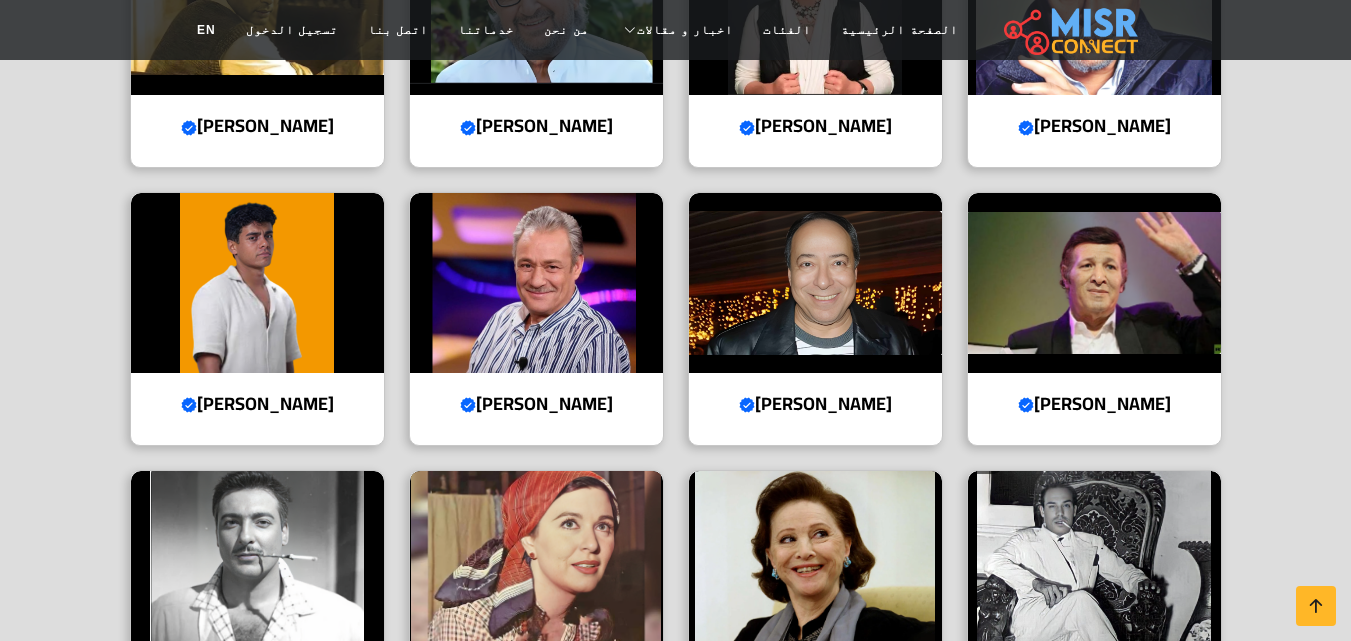 scroll, scrollTop: 979, scrollLeft: 0, axis: vertical 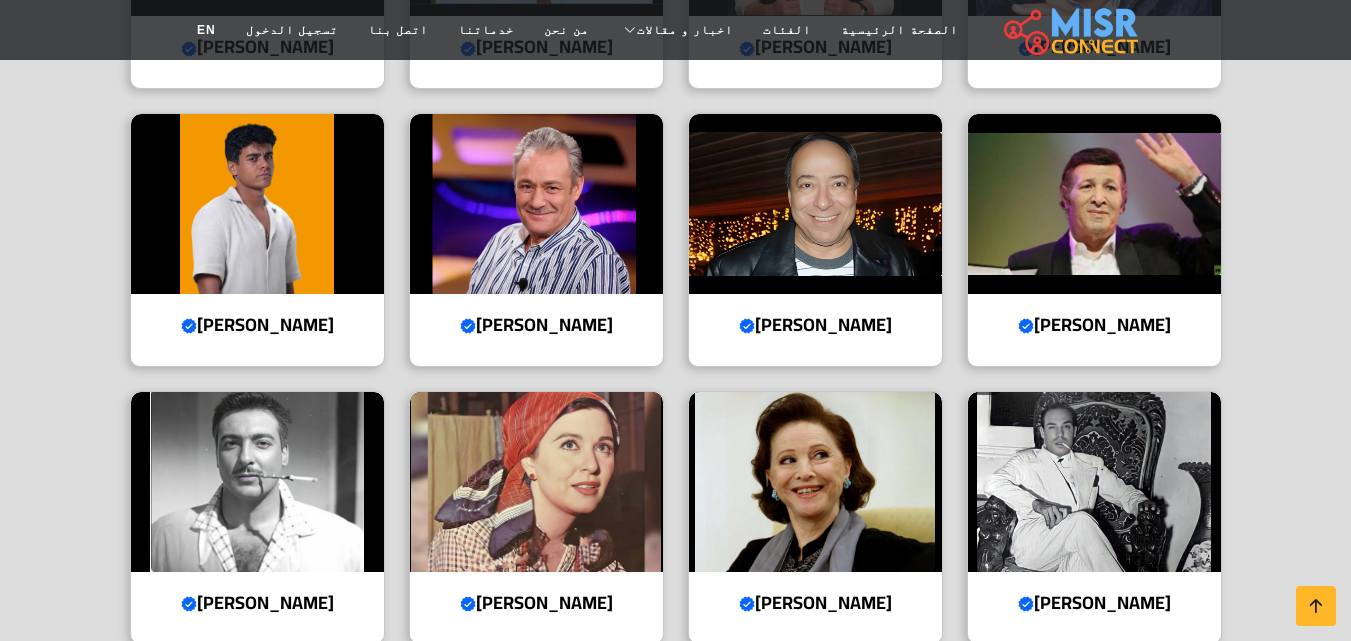click on "نجوم السينما
عادل إمام
Verified account
السيرة الذاتية للزعيم عادل إمام
محمد رمضان
Verified account
السيرة الذاتية للفنان محمد رمضان – "نمبر وان"
عمر الشريف
Verified account
السيرة الذاتية للفنان عمر الشريف
Verified account" at bounding box center [675, 200] 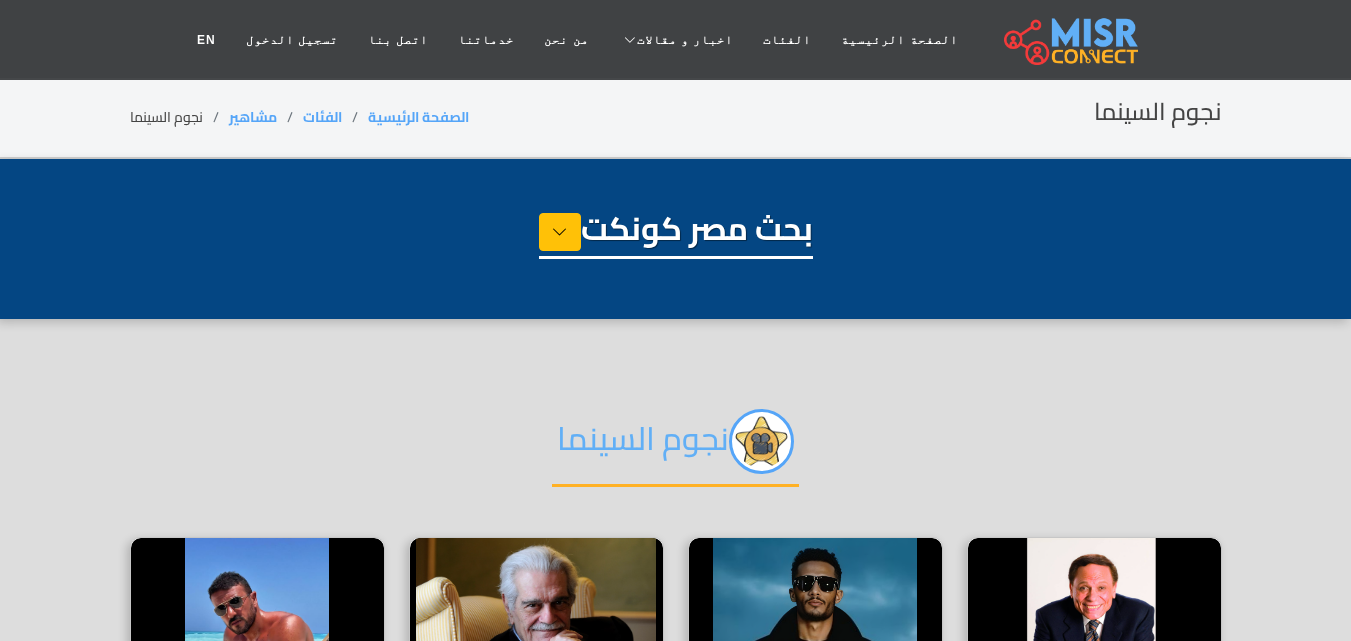 scroll, scrollTop: 428, scrollLeft: 0, axis: vertical 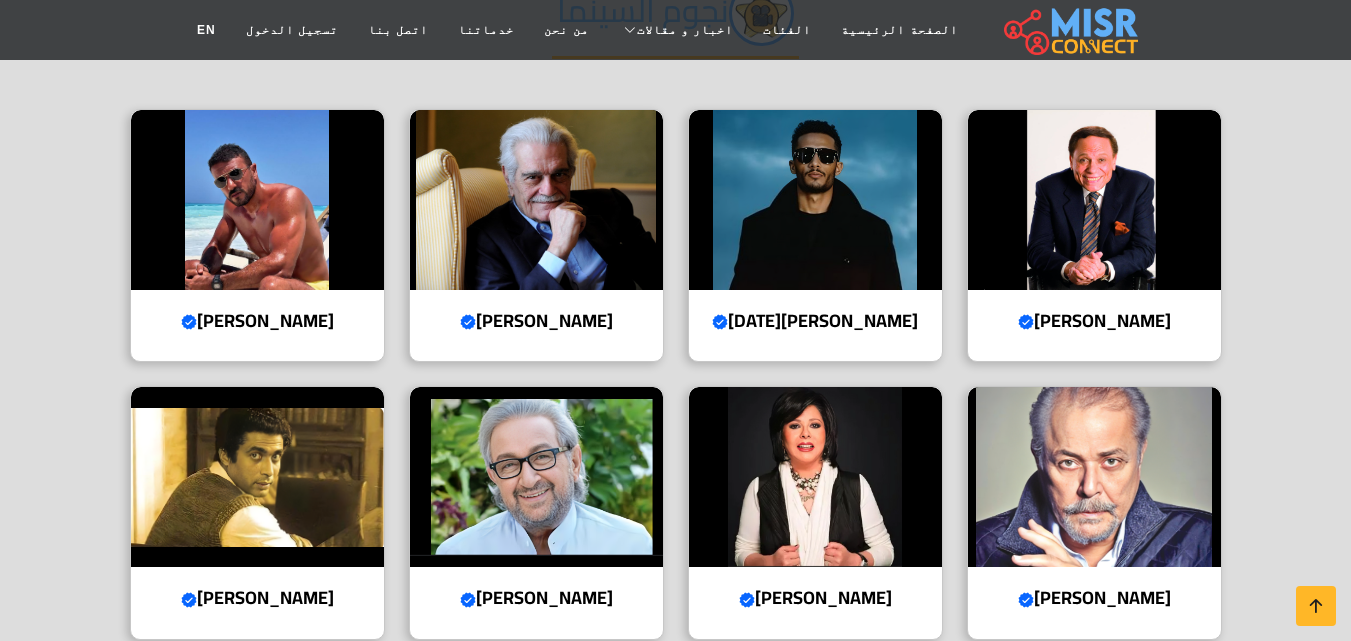 drag, startPoint x: 1290, startPoint y: 290, endPoint x: 1349, endPoint y: 212, distance: 97.80082 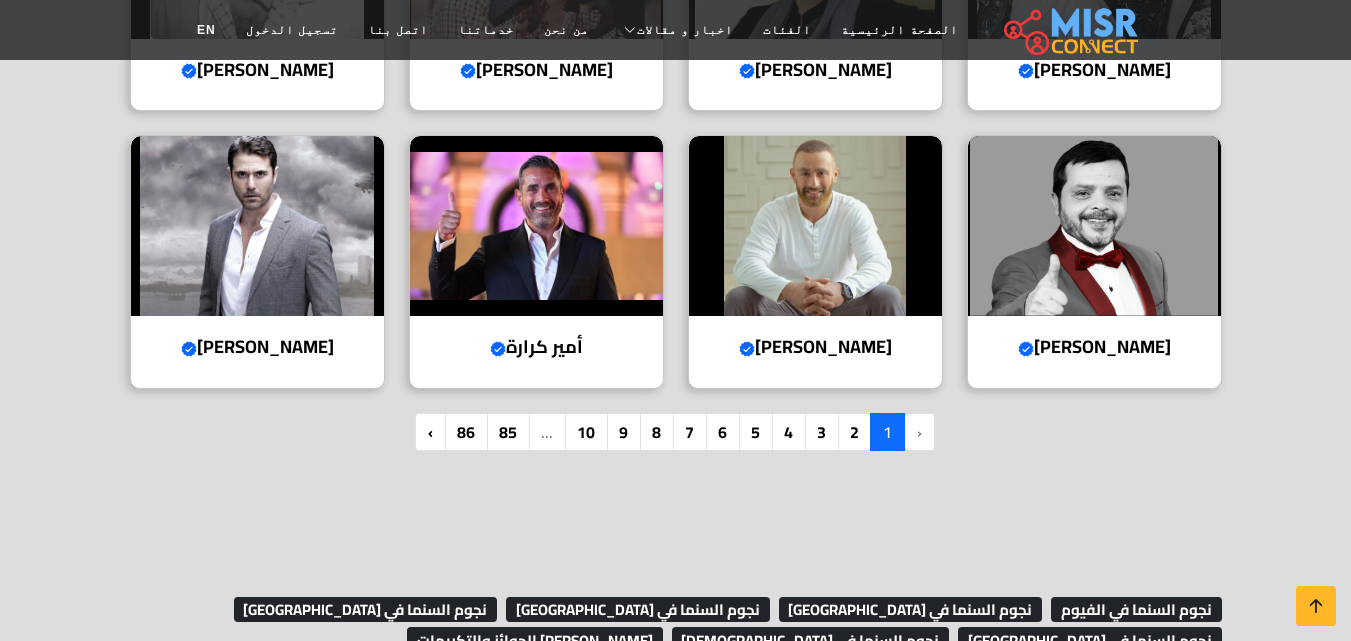 scroll, scrollTop: 1507, scrollLeft: 0, axis: vertical 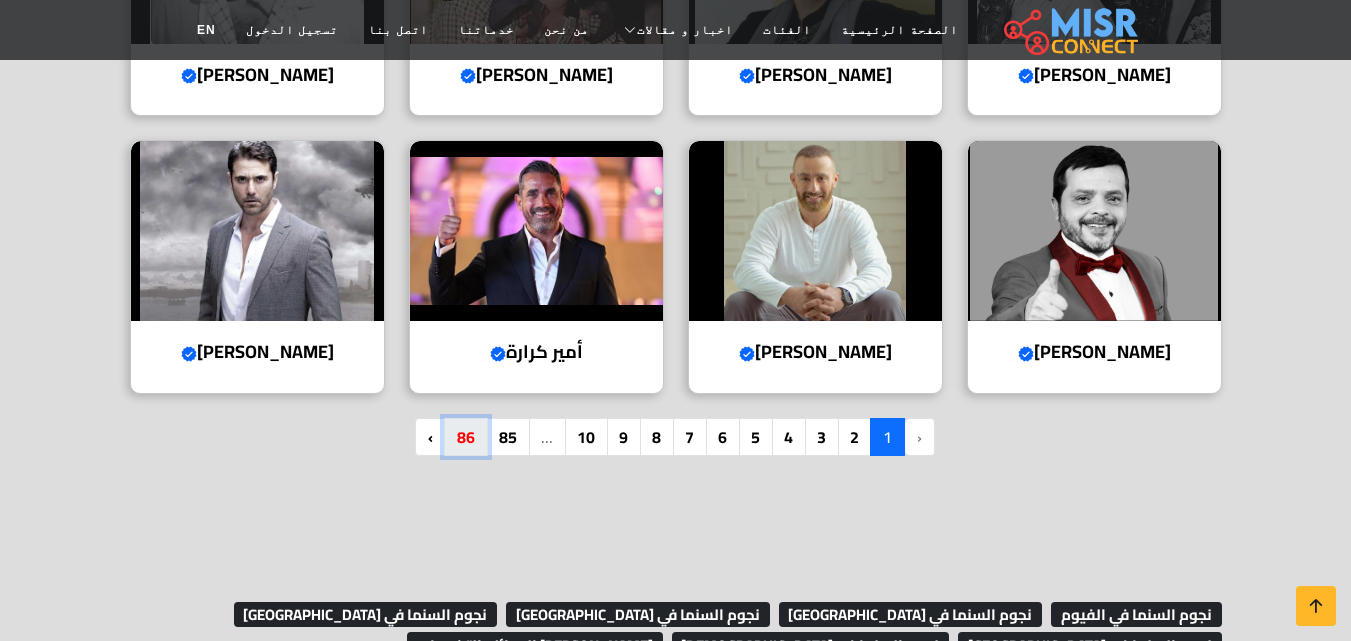 click on "86" at bounding box center [466, 437] 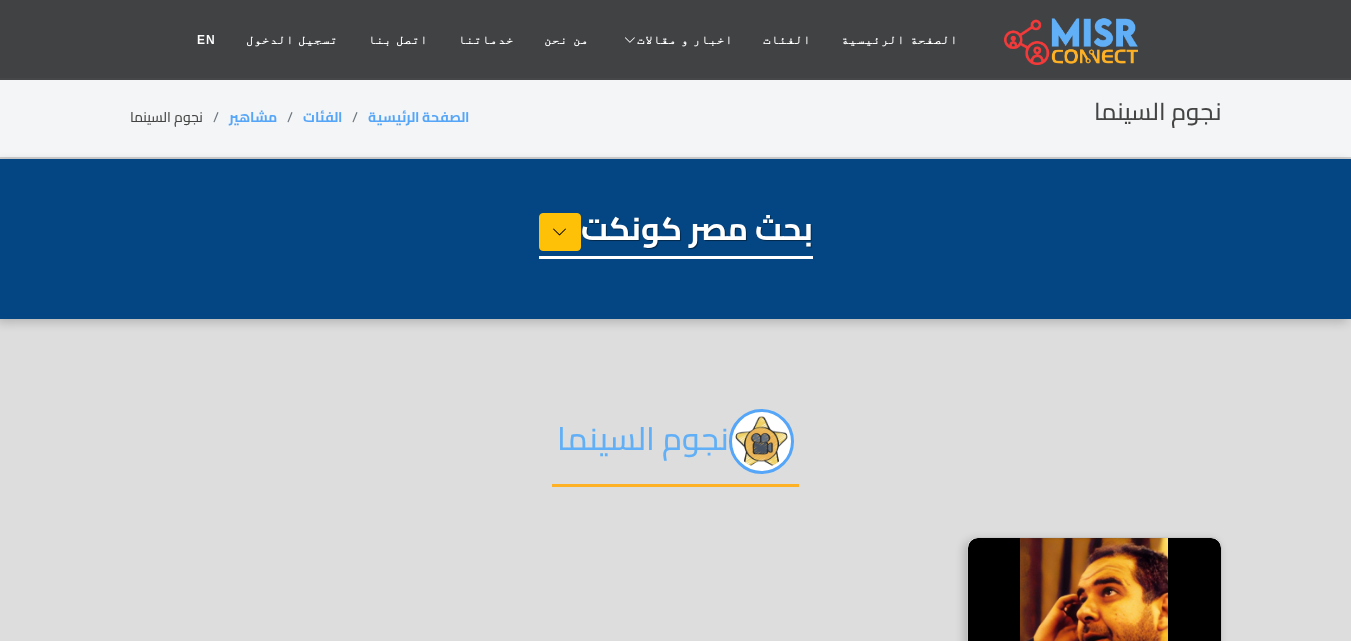 select on "**********" 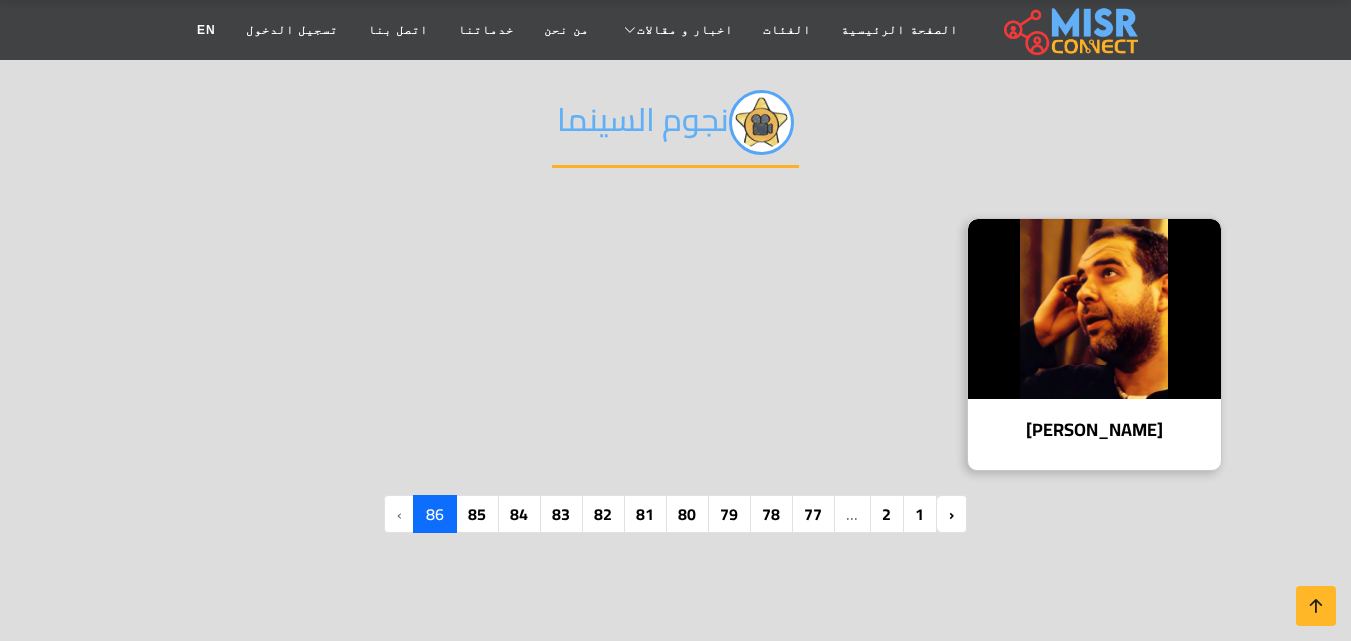 scroll, scrollTop: 384, scrollLeft: 0, axis: vertical 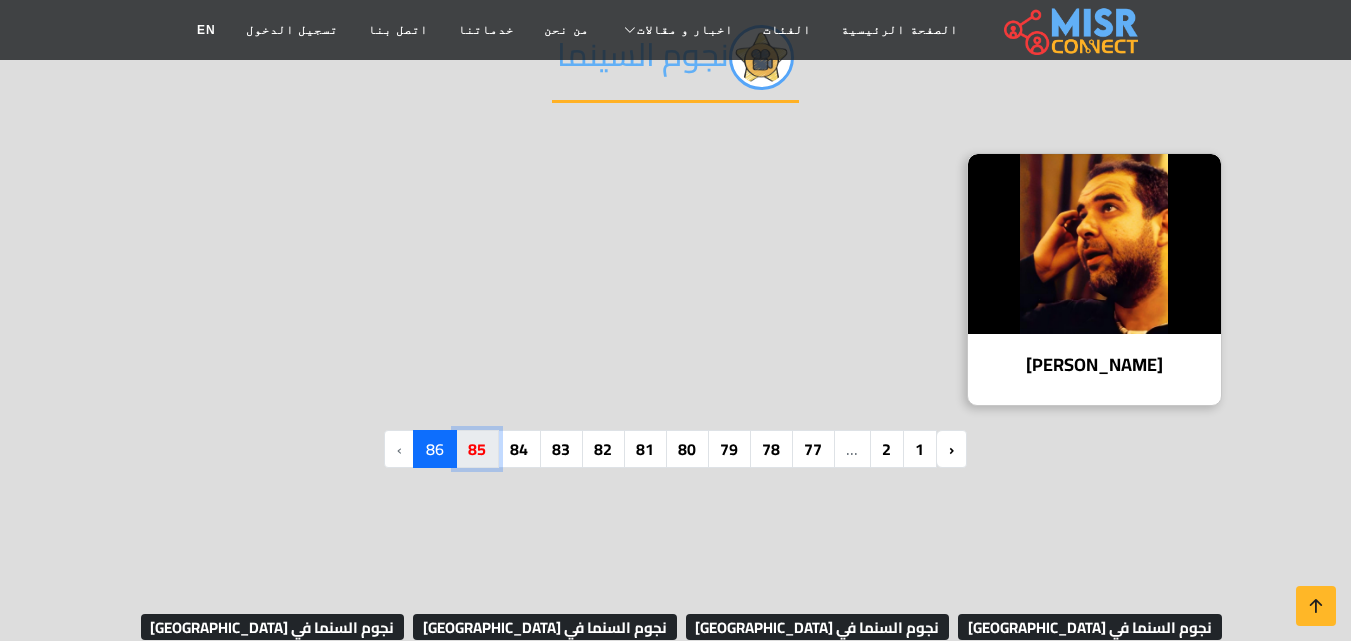 click on "85" at bounding box center [477, 449] 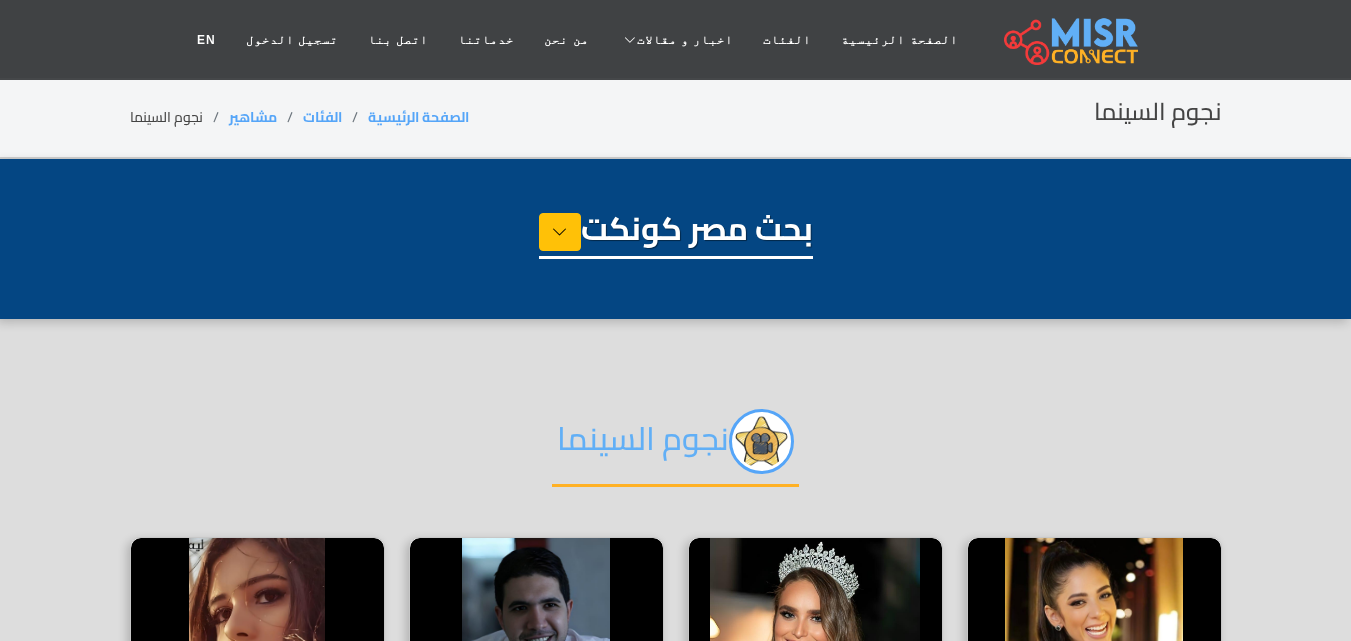 select on "**********" 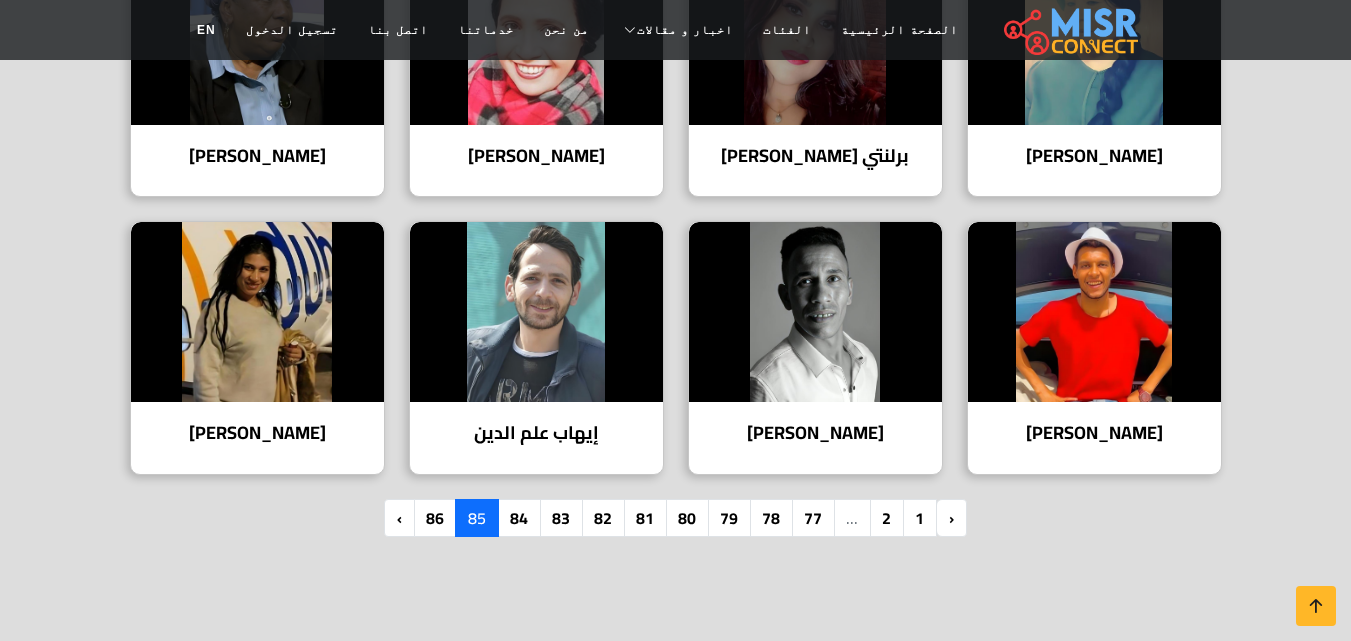 scroll, scrollTop: 1484, scrollLeft: 0, axis: vertical 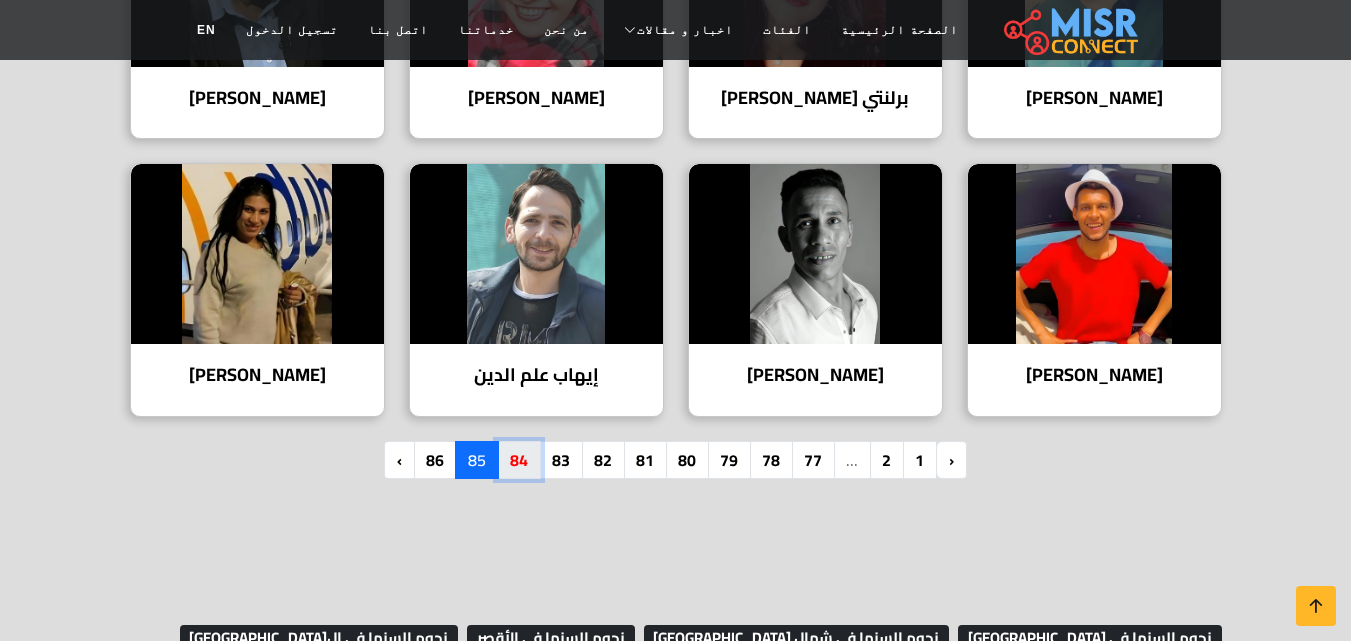 click on "84" at bounding box center [519, 460] 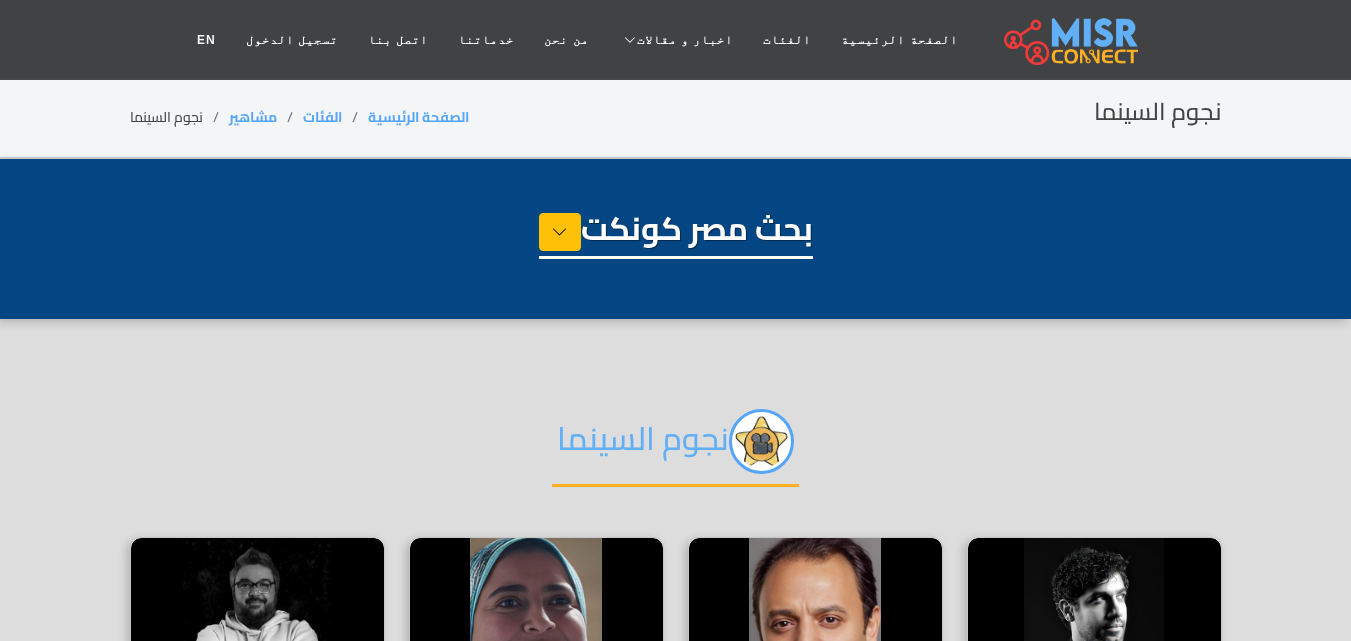 select on "**********" 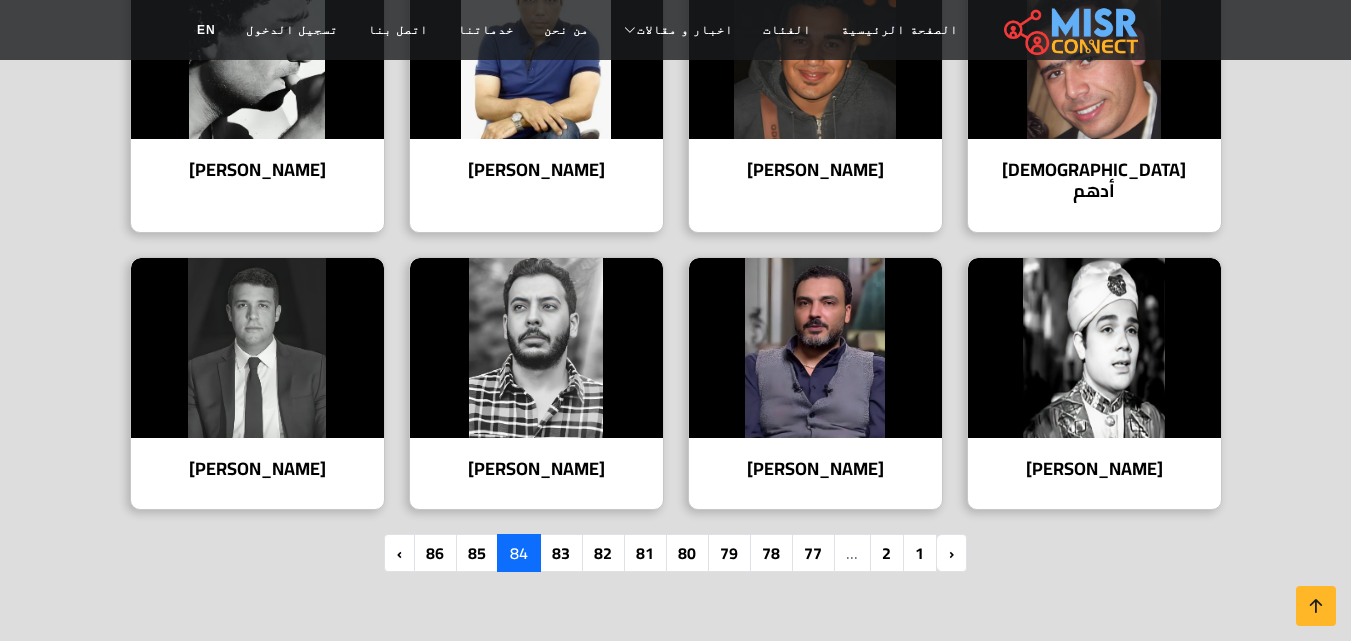 scroll, scrollTop: 1414, scrollLeft: 0, axis: vertical 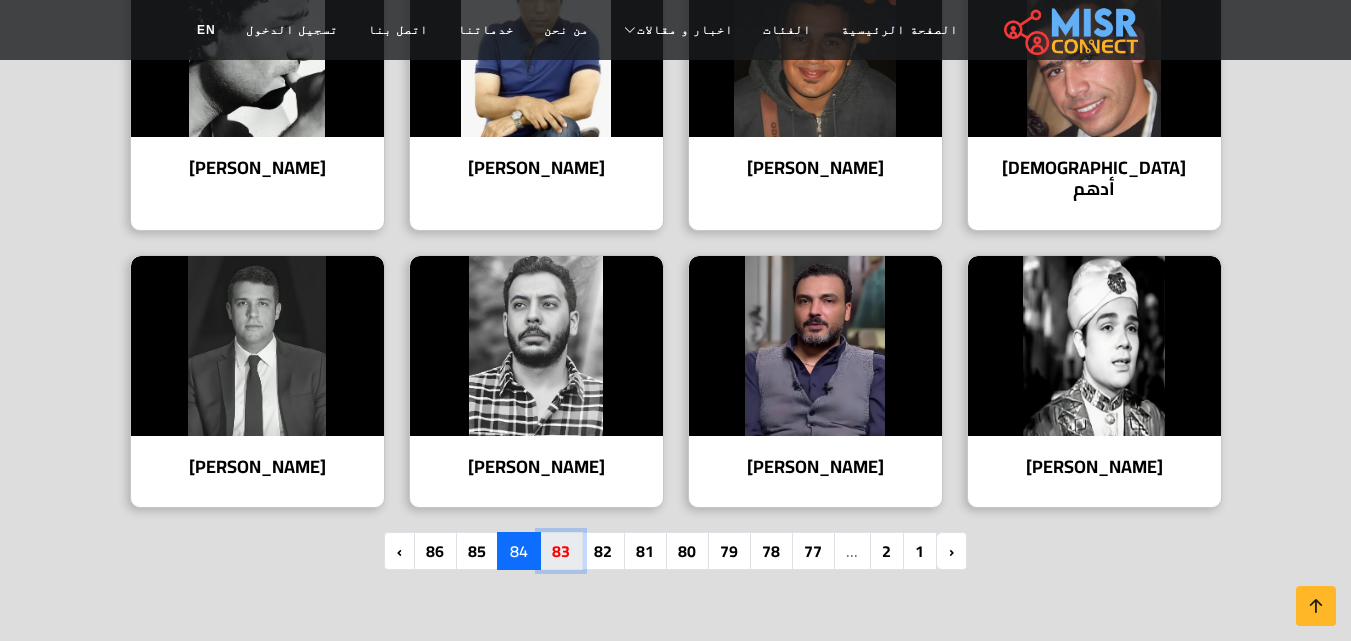 click on "83" at bounding box center (561, 551) 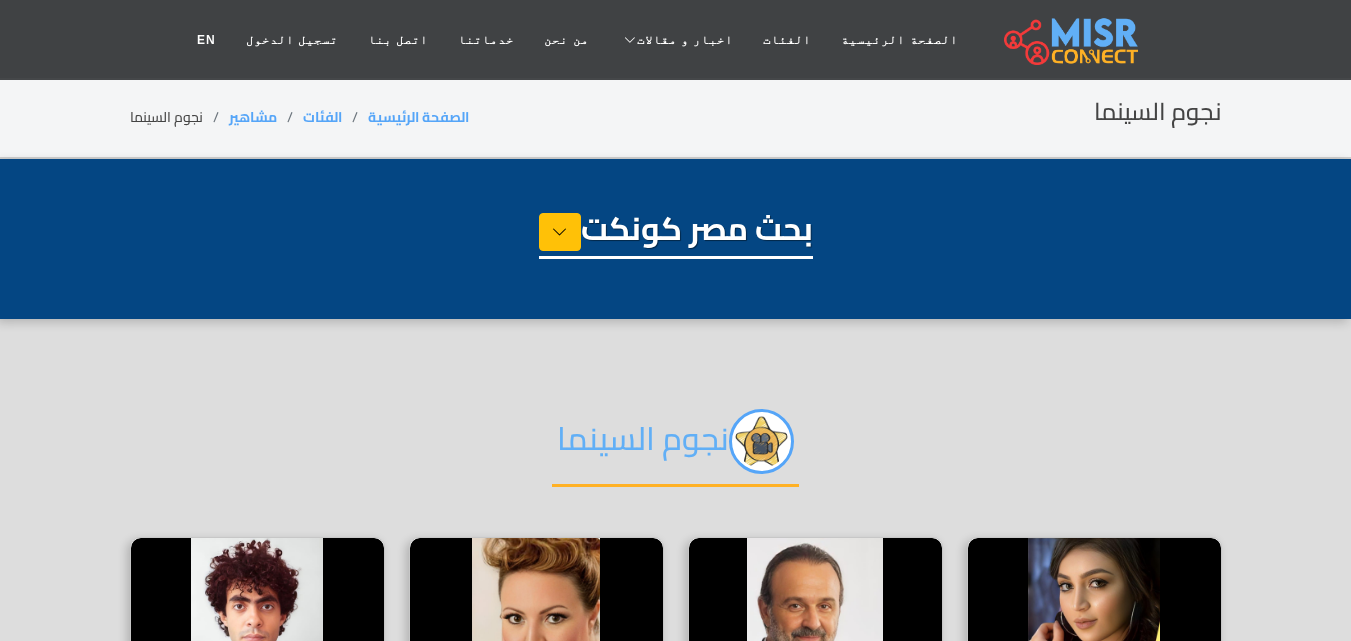 select on "**********" 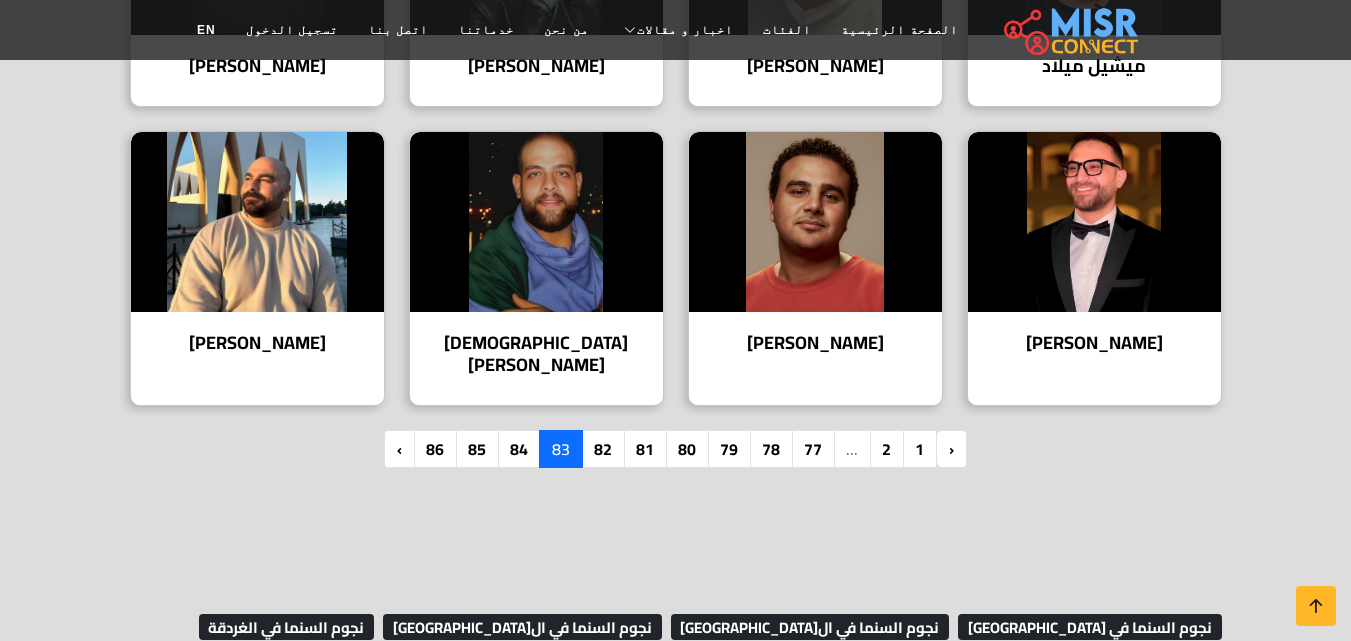 scroll, scrollTop: 1529, scrollLeft: 0, axis: vertical 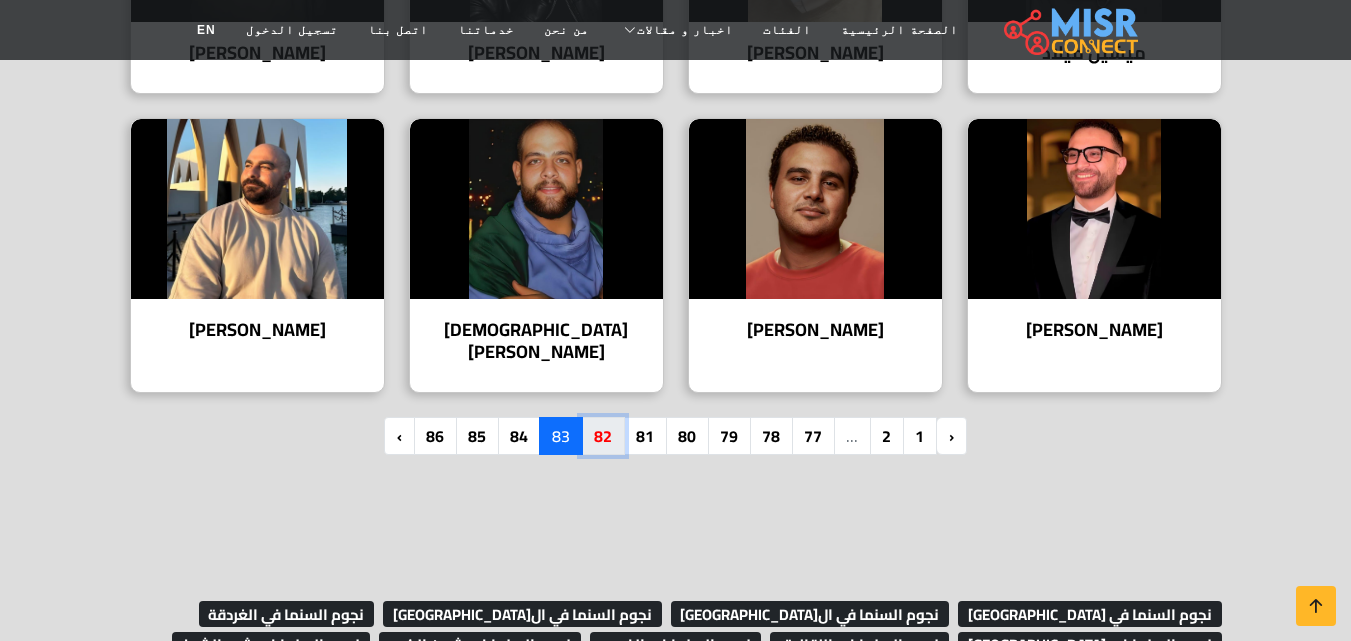 click on "82" at bounding box center [603, 436] 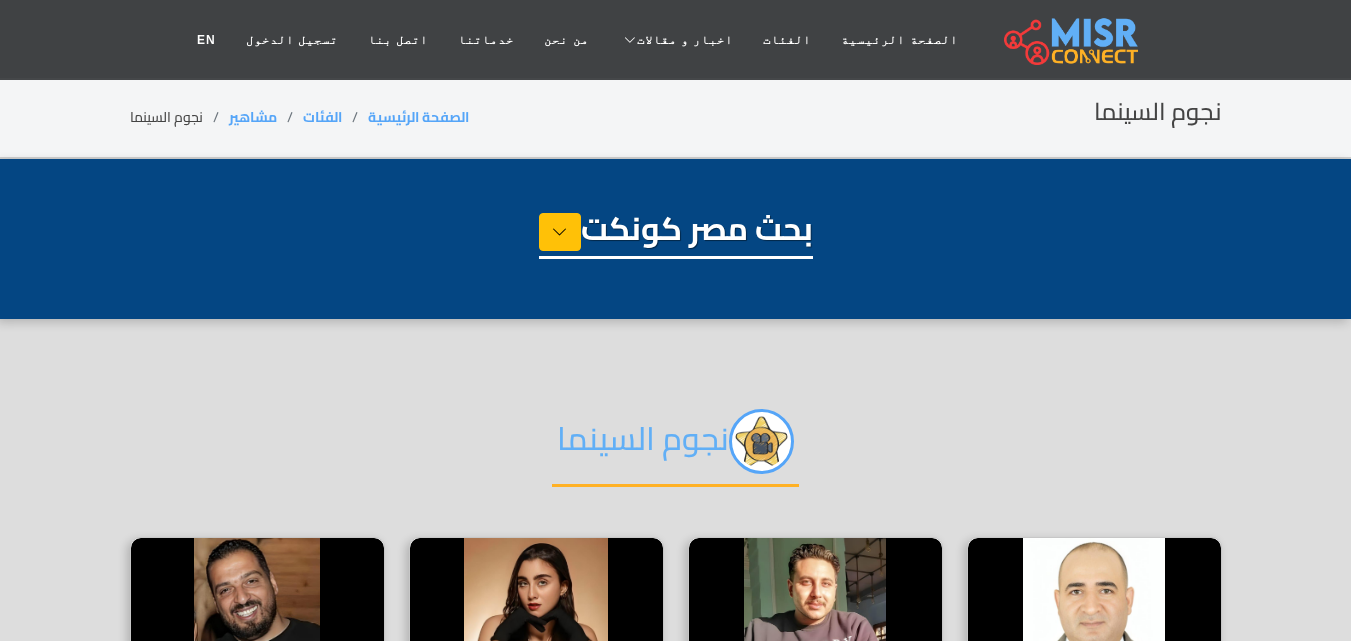 select on "**********" 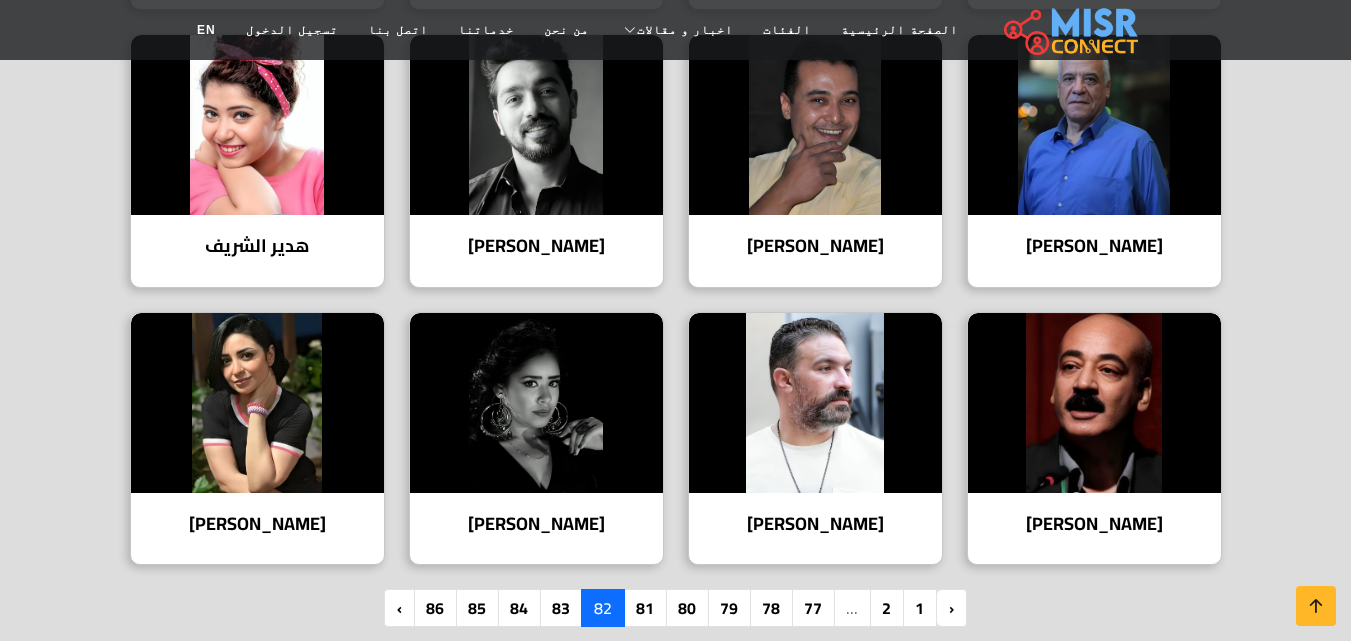 scroll, scrollTop: 1358, scrollLeft: 0, axis: vertical 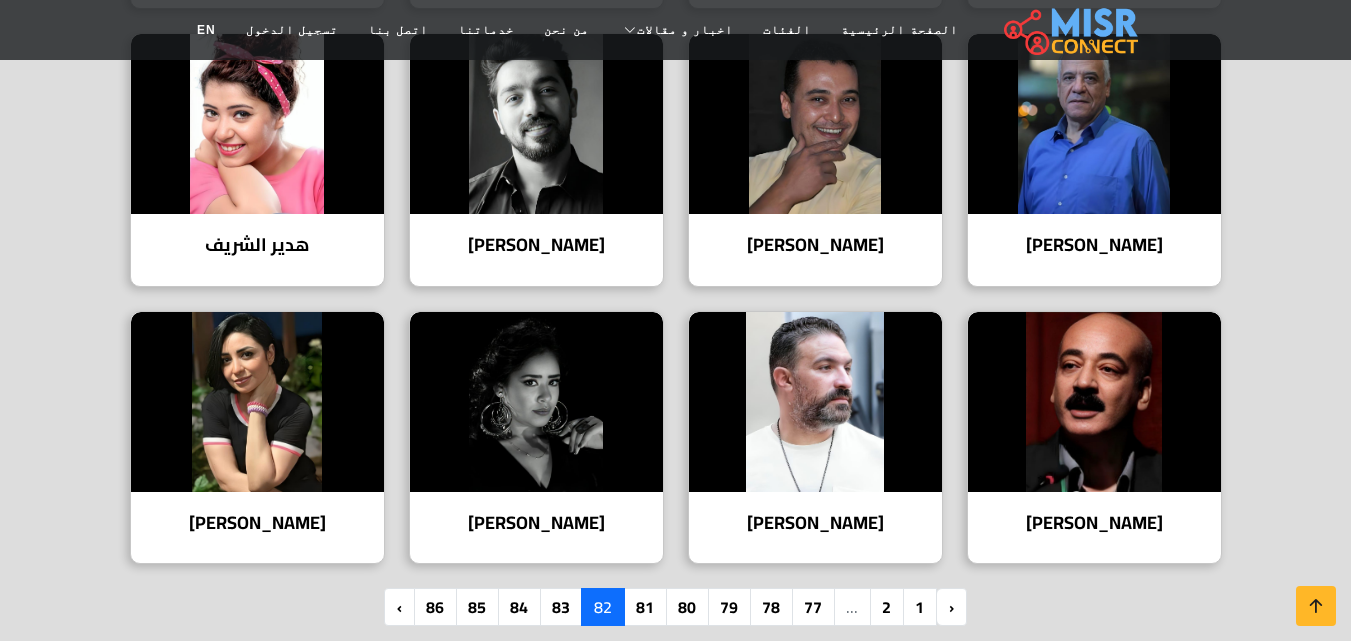 click on "82" at bounding box center (603, 607) 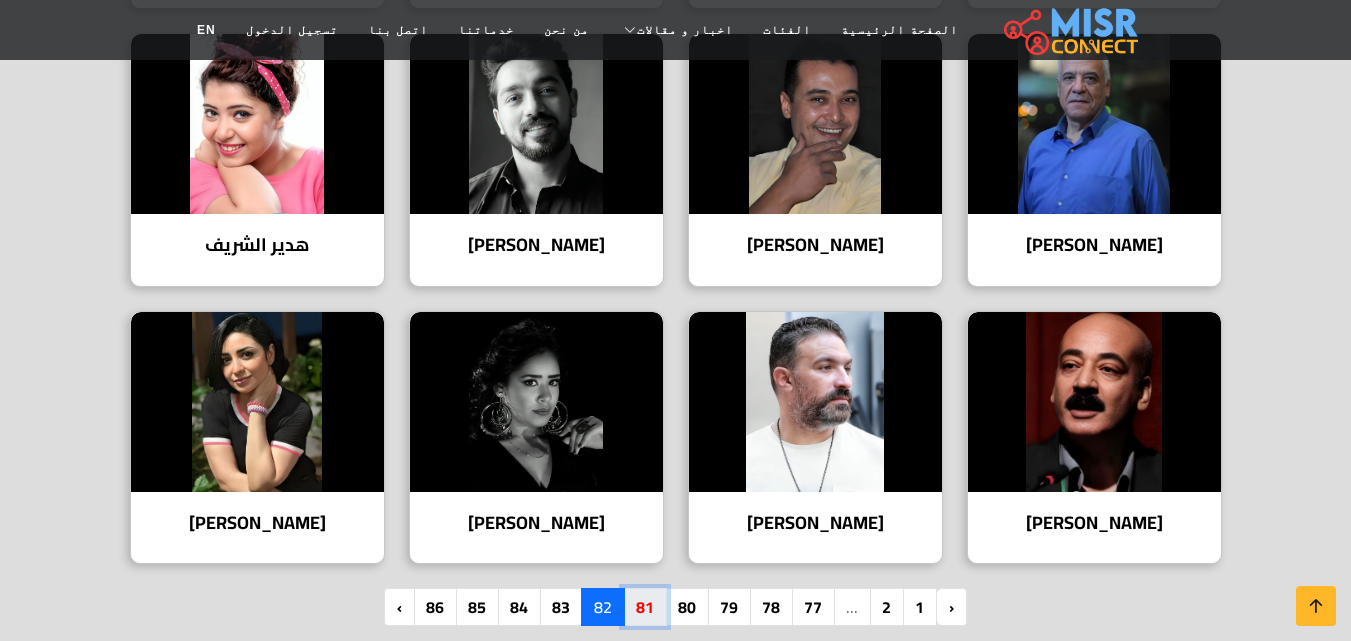 click on "81" at bounding box center [645, 607] 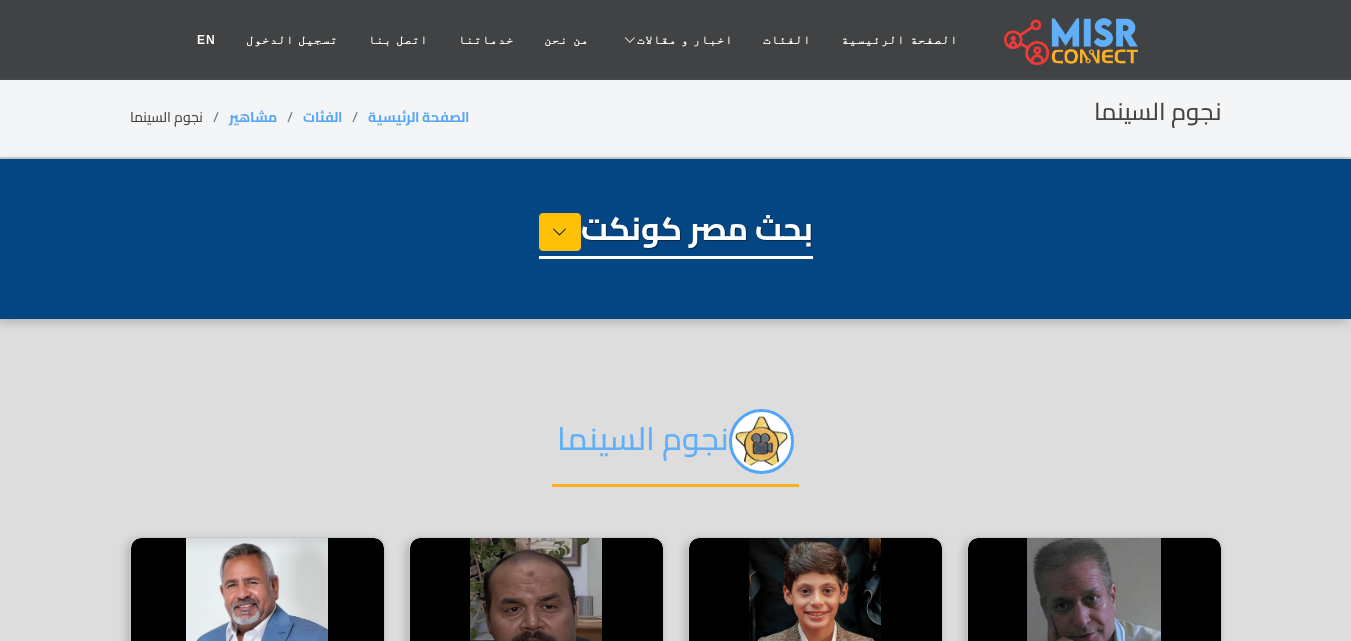 select on "**********" 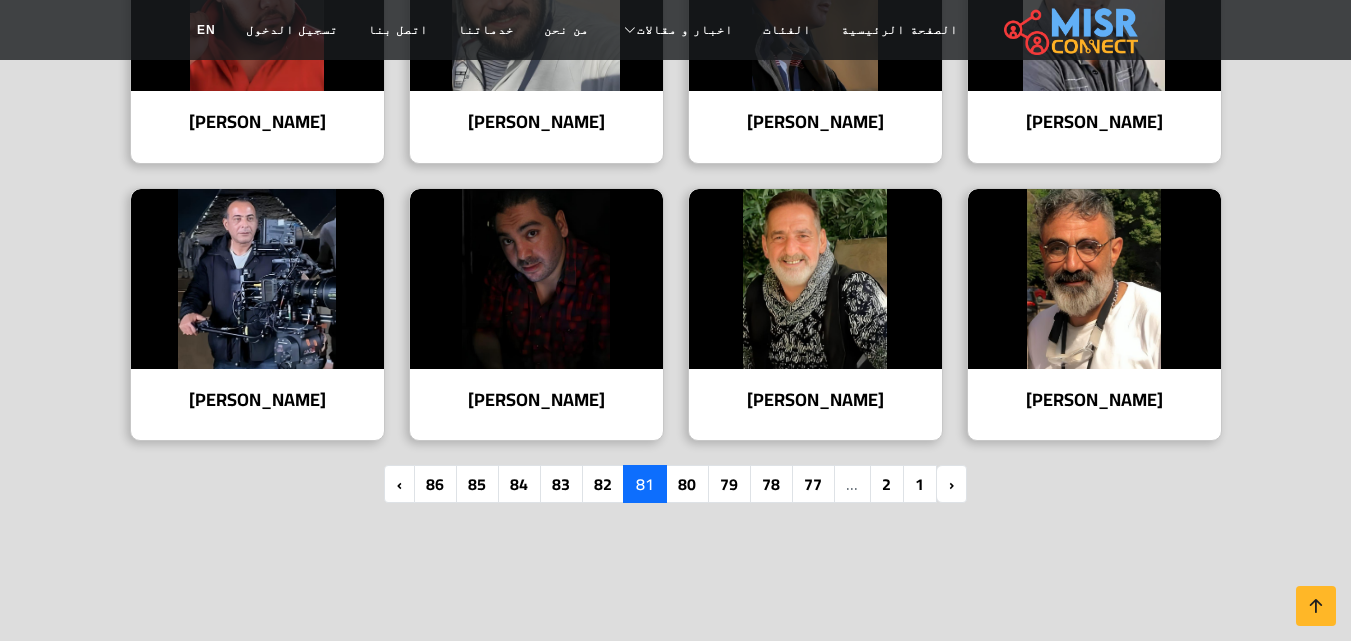 scroll, scrollTop: 1486, scrollLeft: 0, axis: vertical 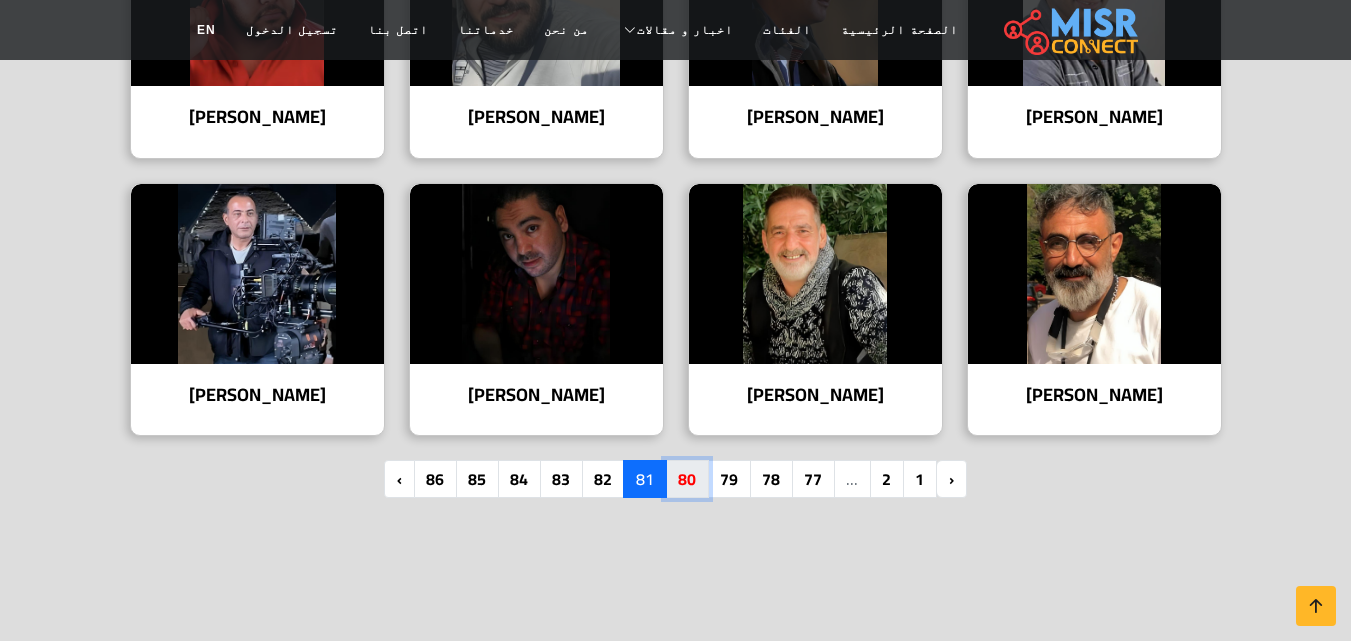 click on "80" at bounding box center (687, 479) 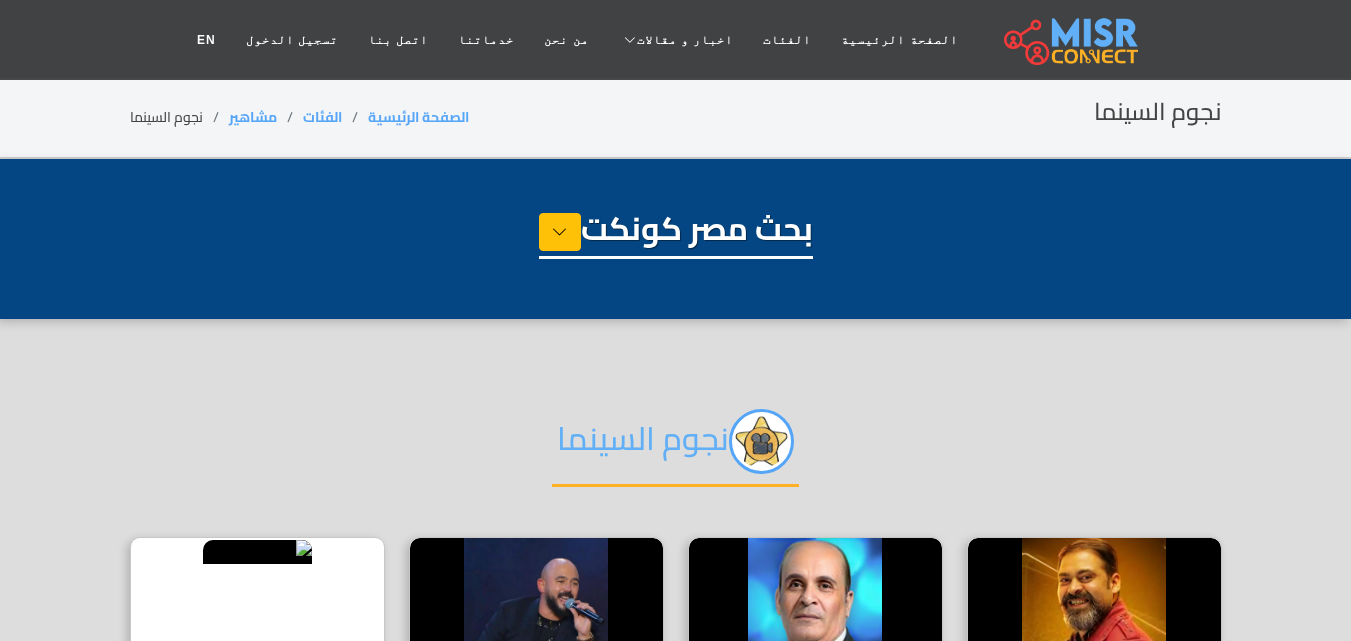 select on "**********" 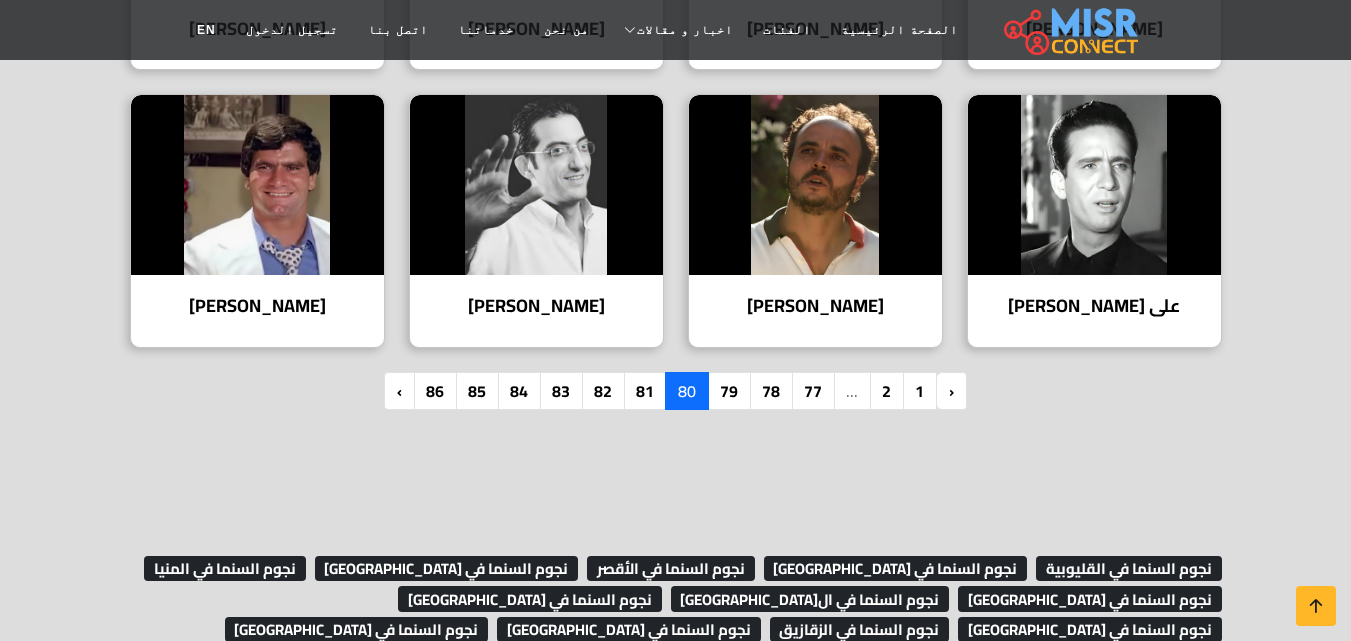 scroll, scrollTop: 1558, scrollLeft: 0, axis: vertical 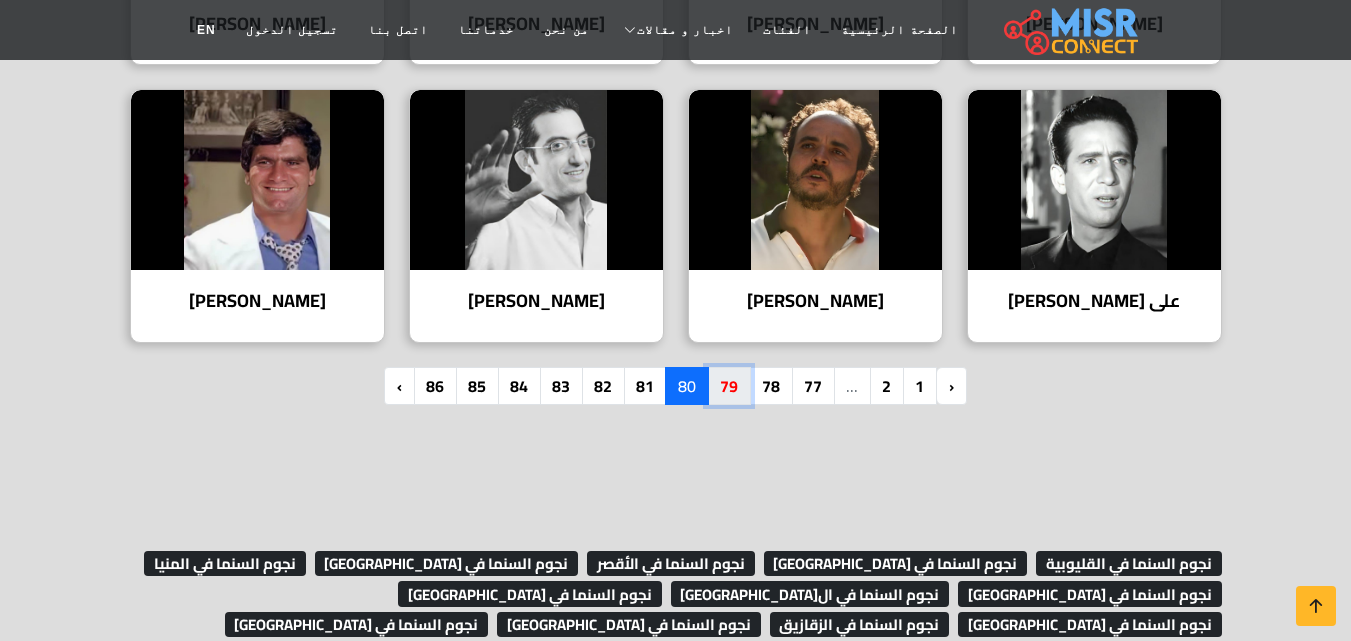 click on "79" at bounding box center [729, 386] 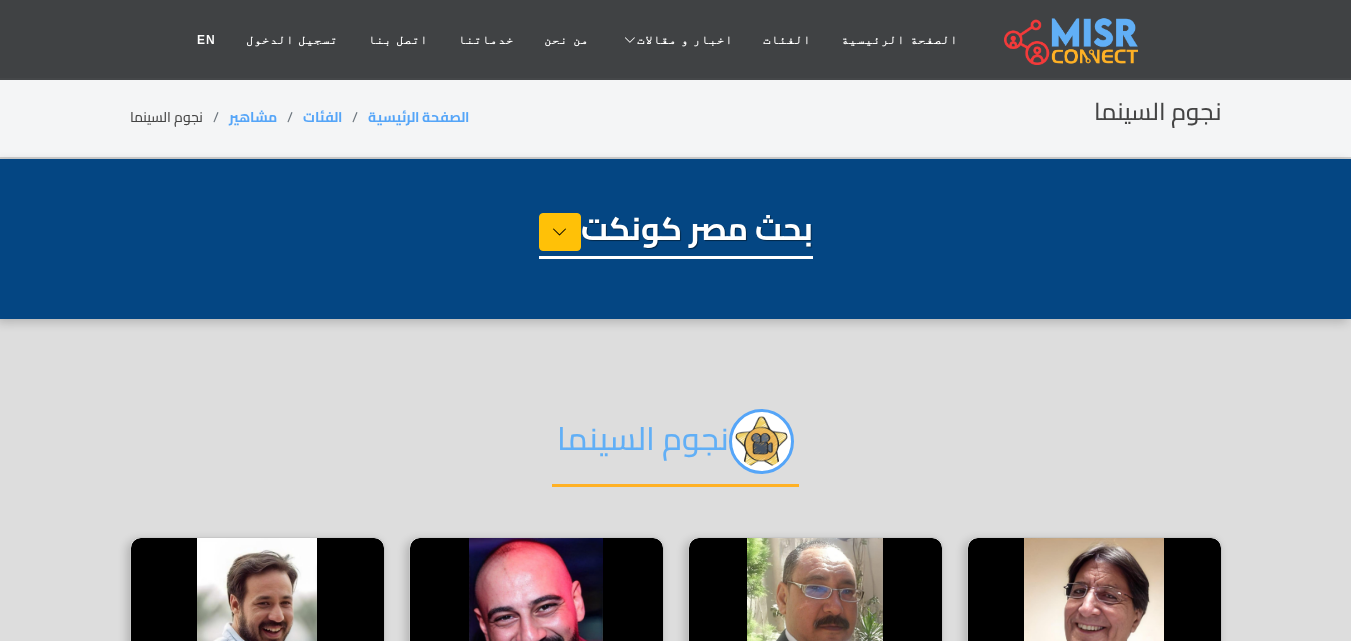 select on "**********" 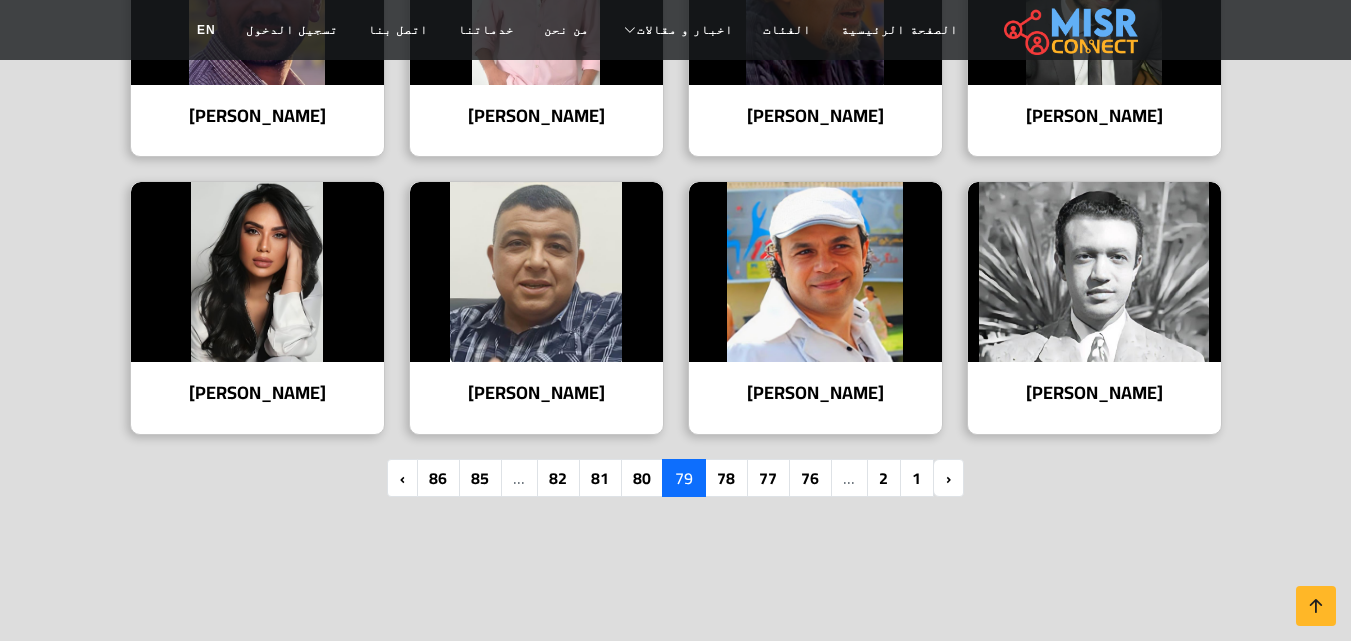 scroll, scrollTop: 1470, scrollLeft: 0, axis: vertical 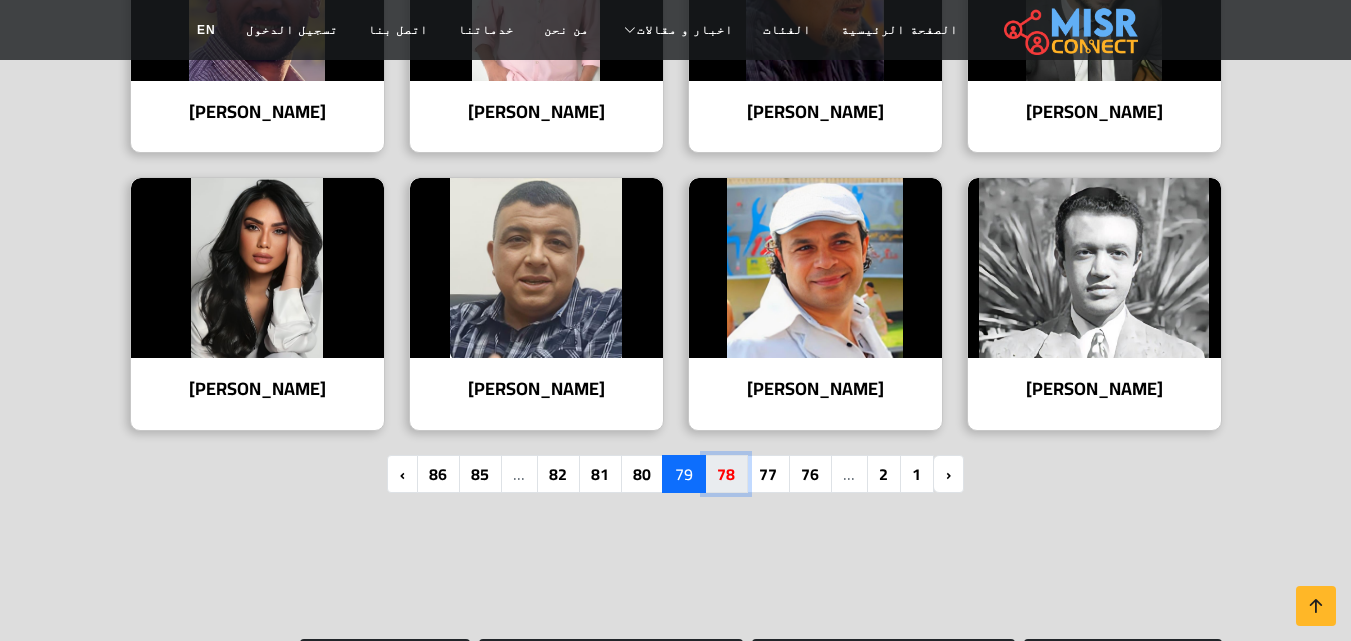 click on "78" at bounding box center [726, 474] 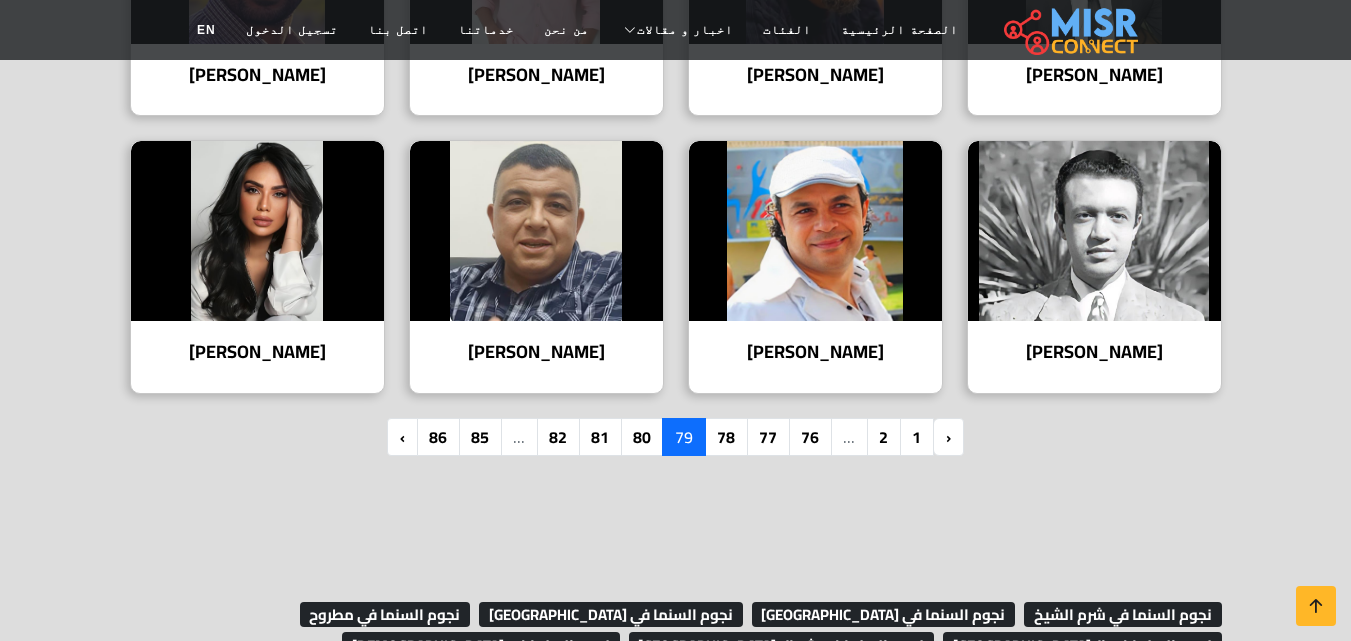 scroll, scrollTop: 1770, scrollLeft: 0, axis: vertical 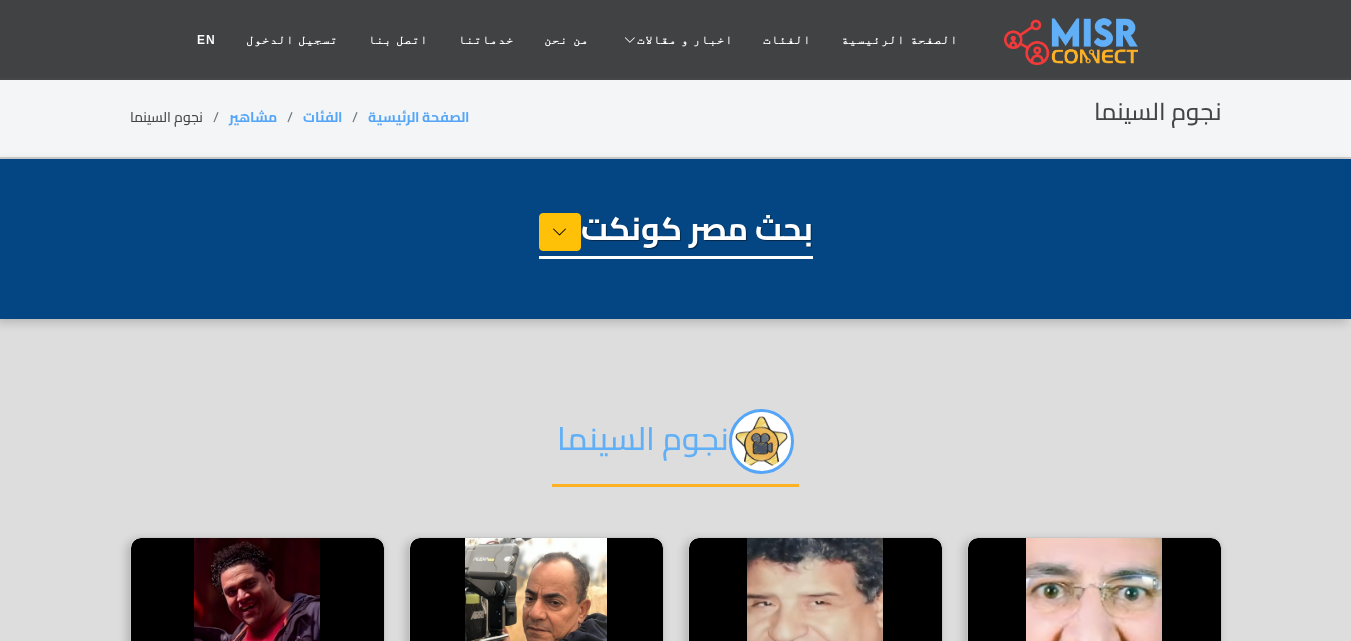 select on "**********" 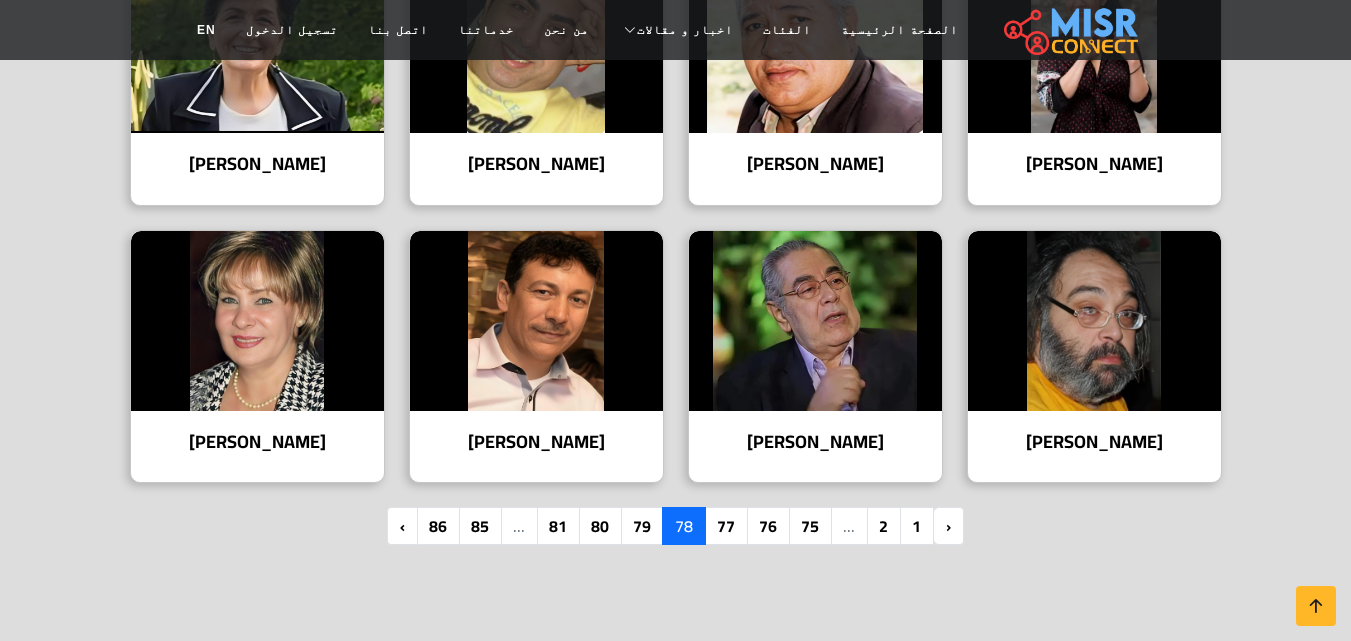 scroll, scrollTop: 1474, scrollLeft: 0, axis: vertical 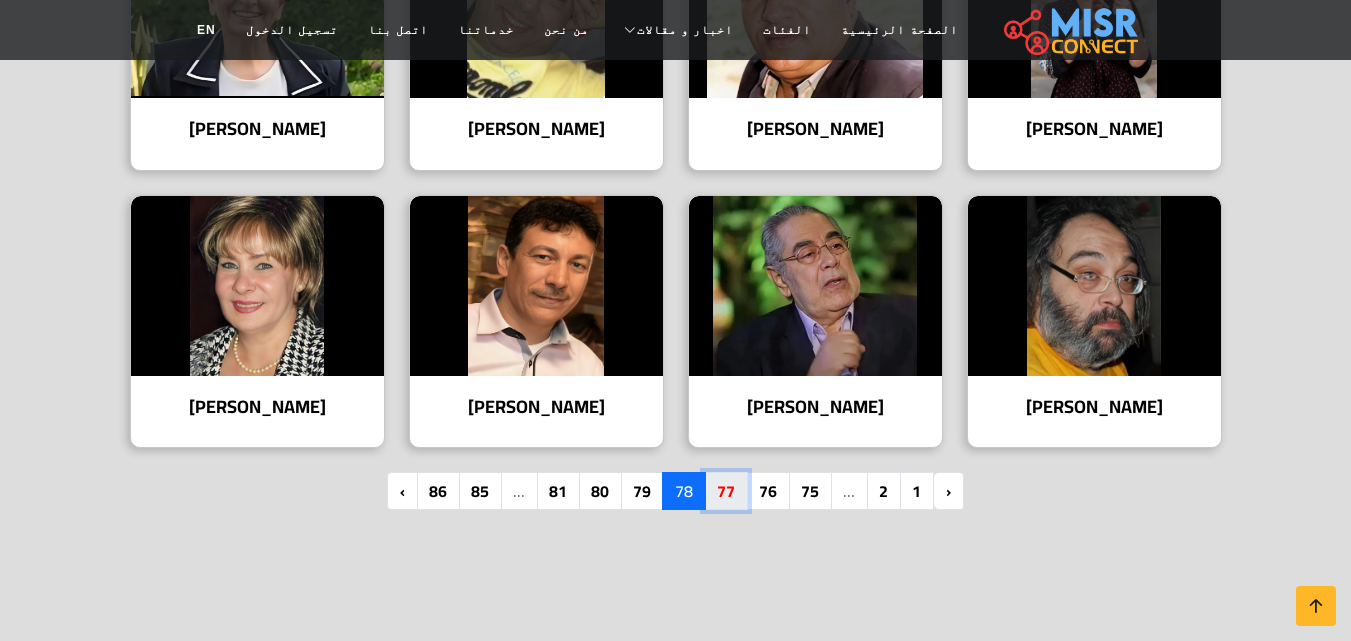 click on "77" at bounding box center [726, 491] 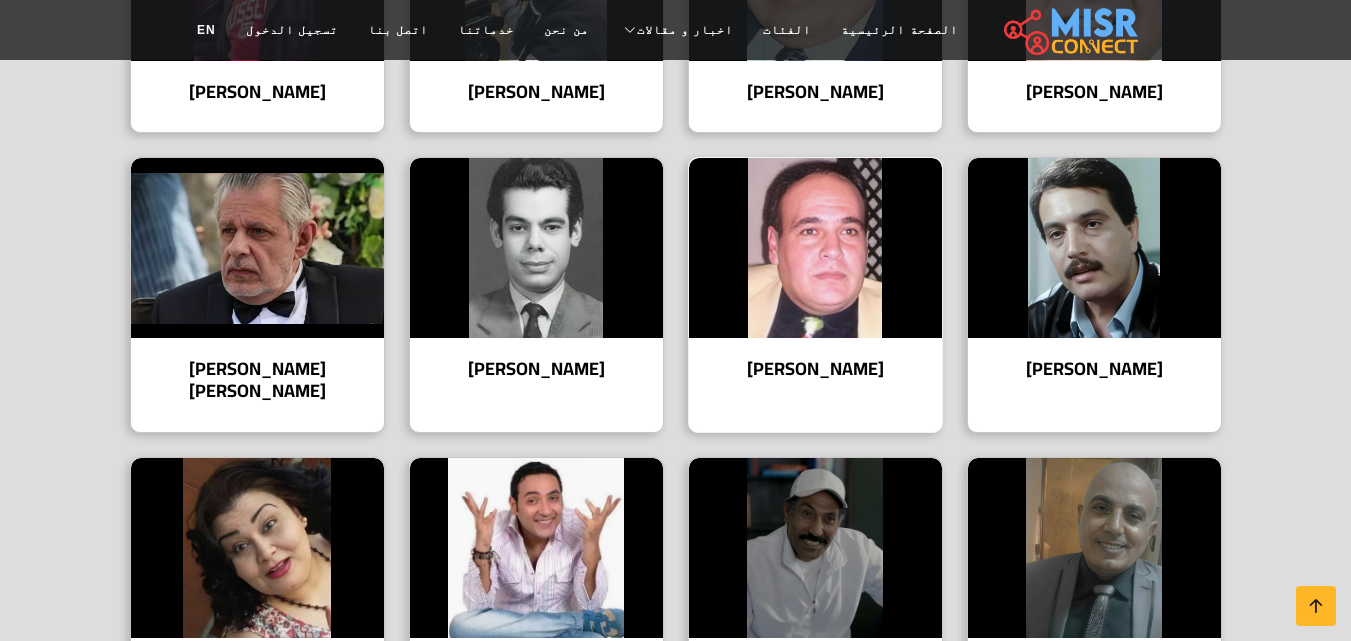 scroll, scrollTop: 674, scrollLeft: 0, axis: vertical 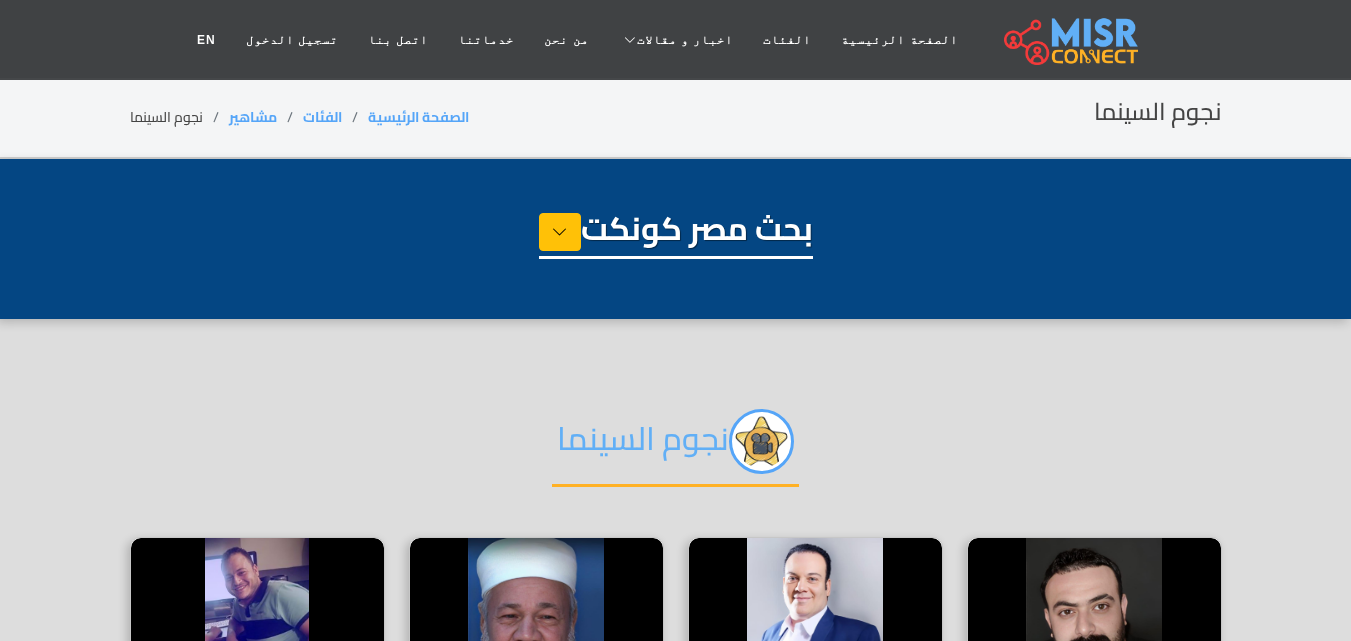 select on "**********" 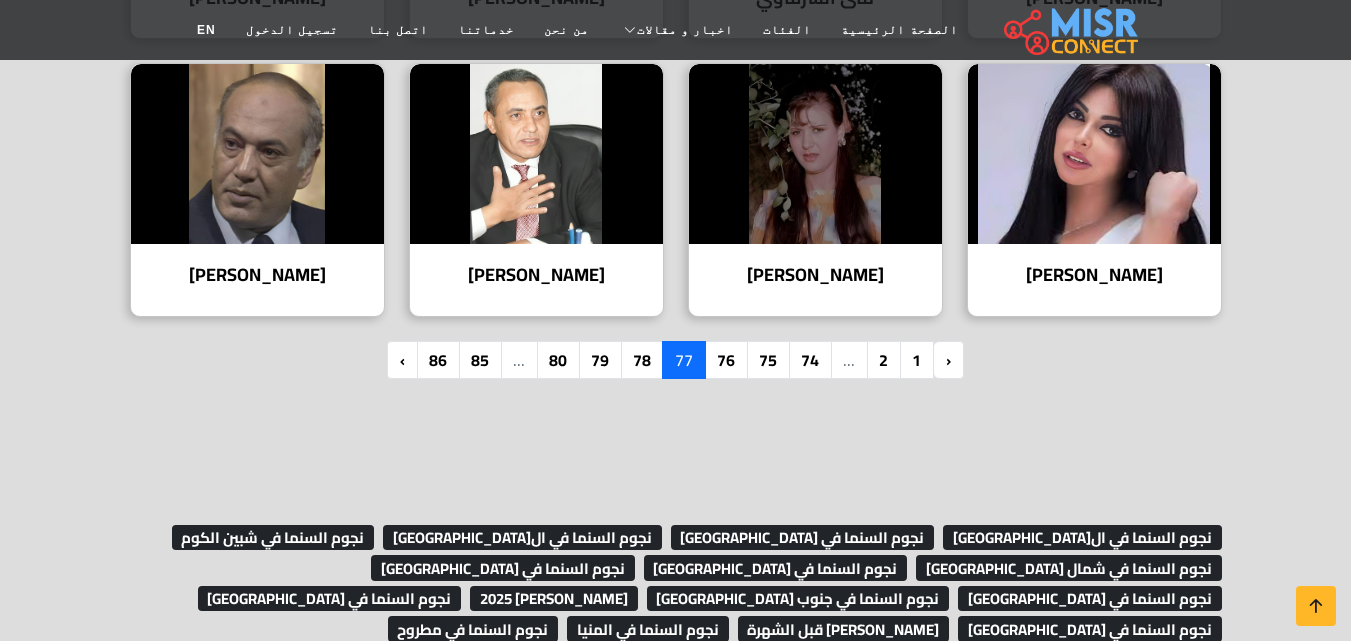 scroll, scrollTop: 1586, scrollLeft: 0, axis: vertical 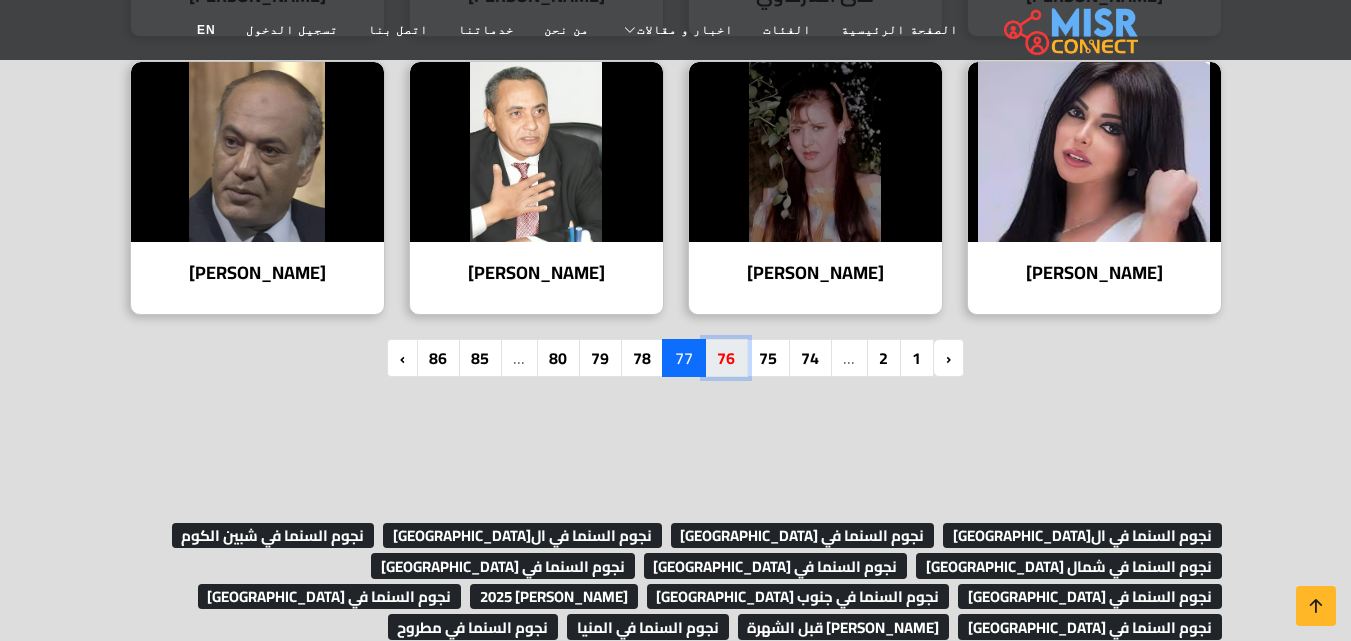 click on "76" at bounding box center (726, 358) 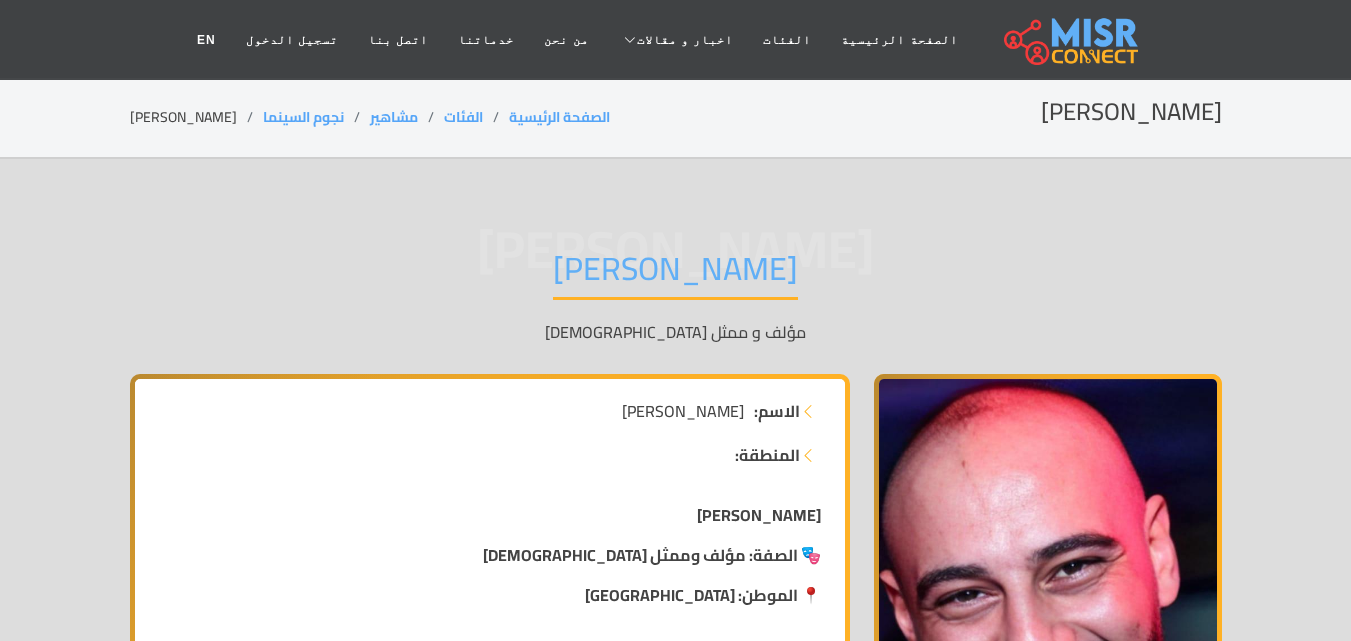 scroll, scrollTop: 0, scrollLeft: 0, axis: both 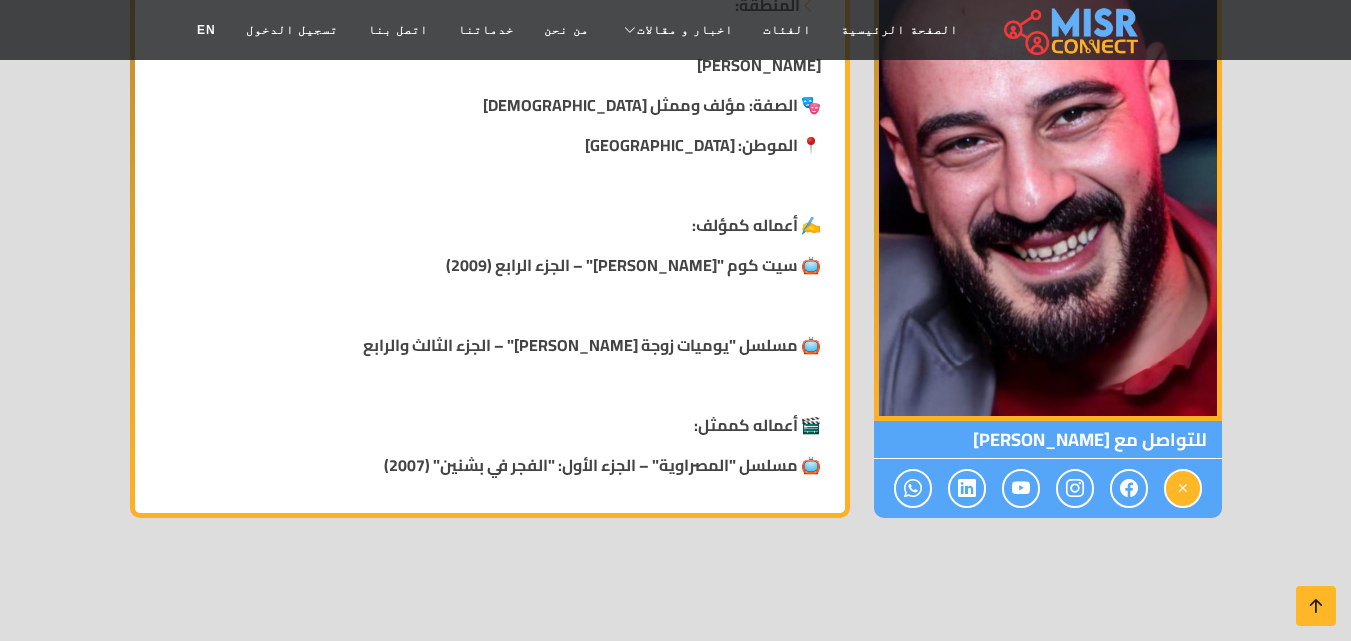 click at bounding box center (1183, 488) 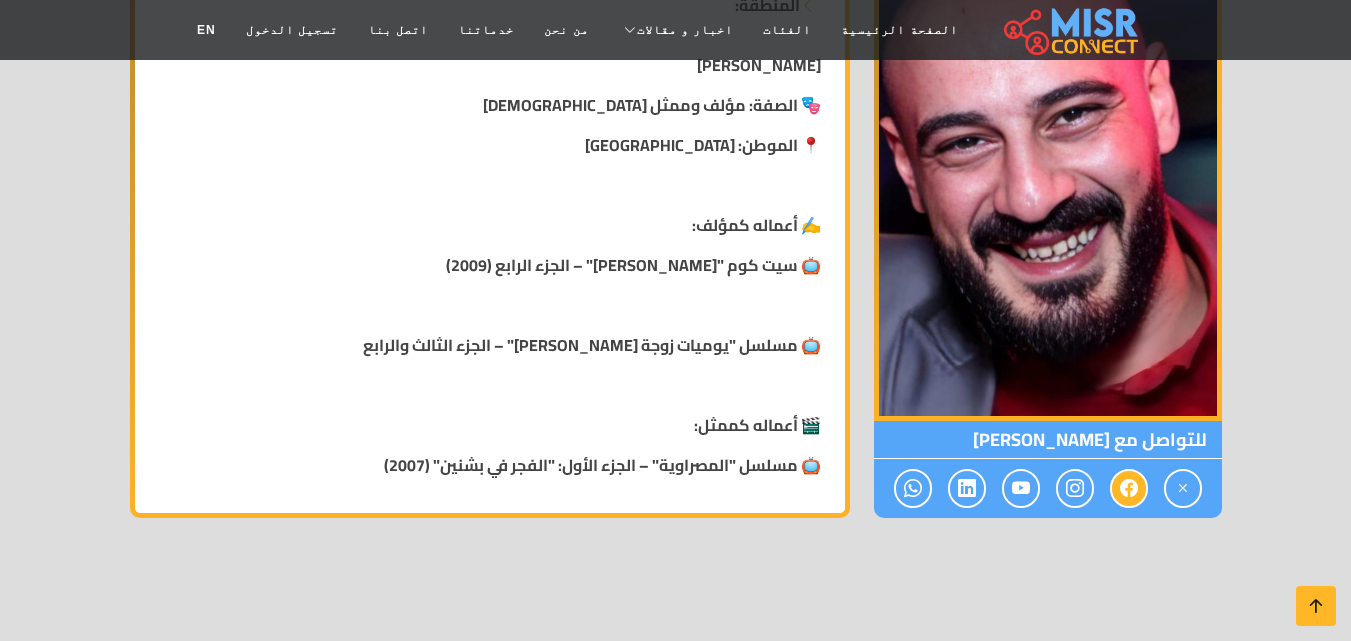 click at bounding box center [1129, 488] 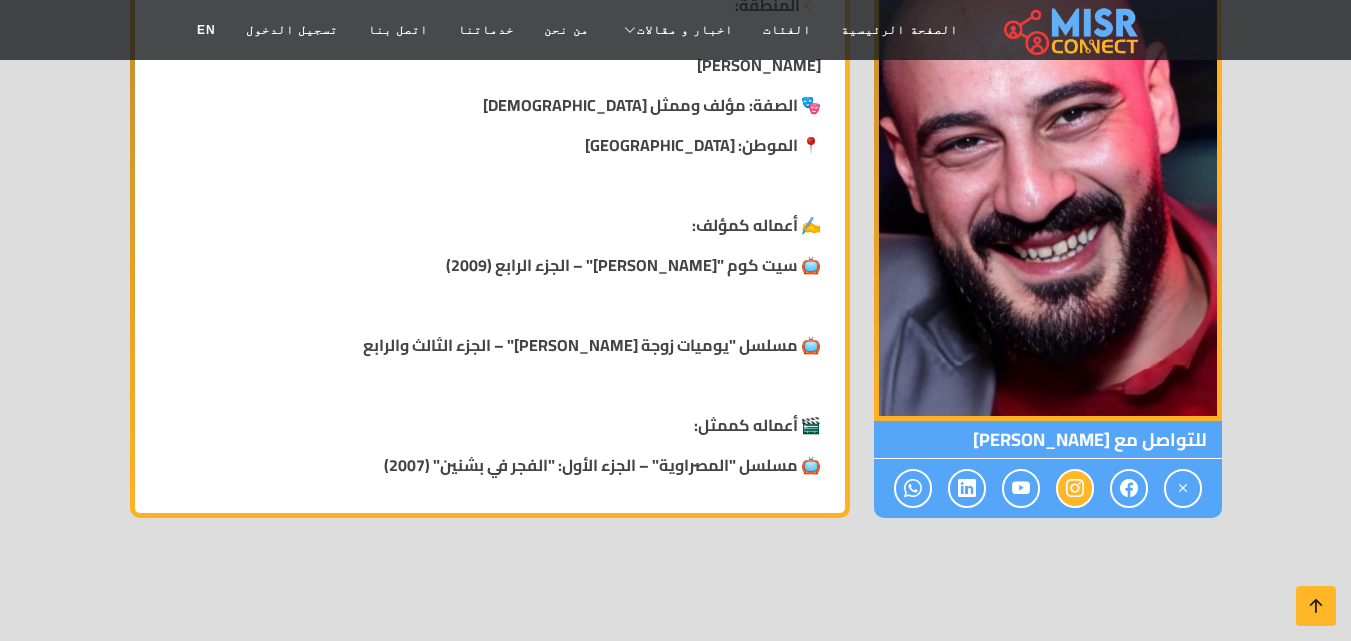 click at bounding box center (1075, 488) 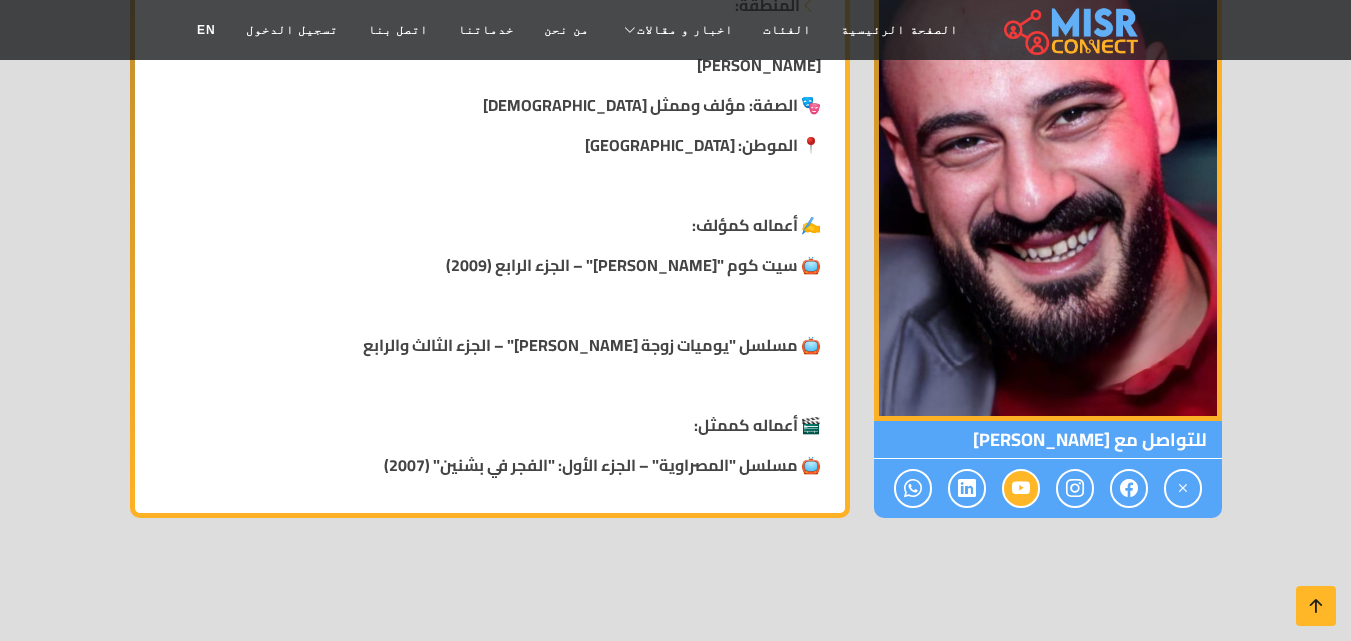 click at bounding box center [1021, 488] 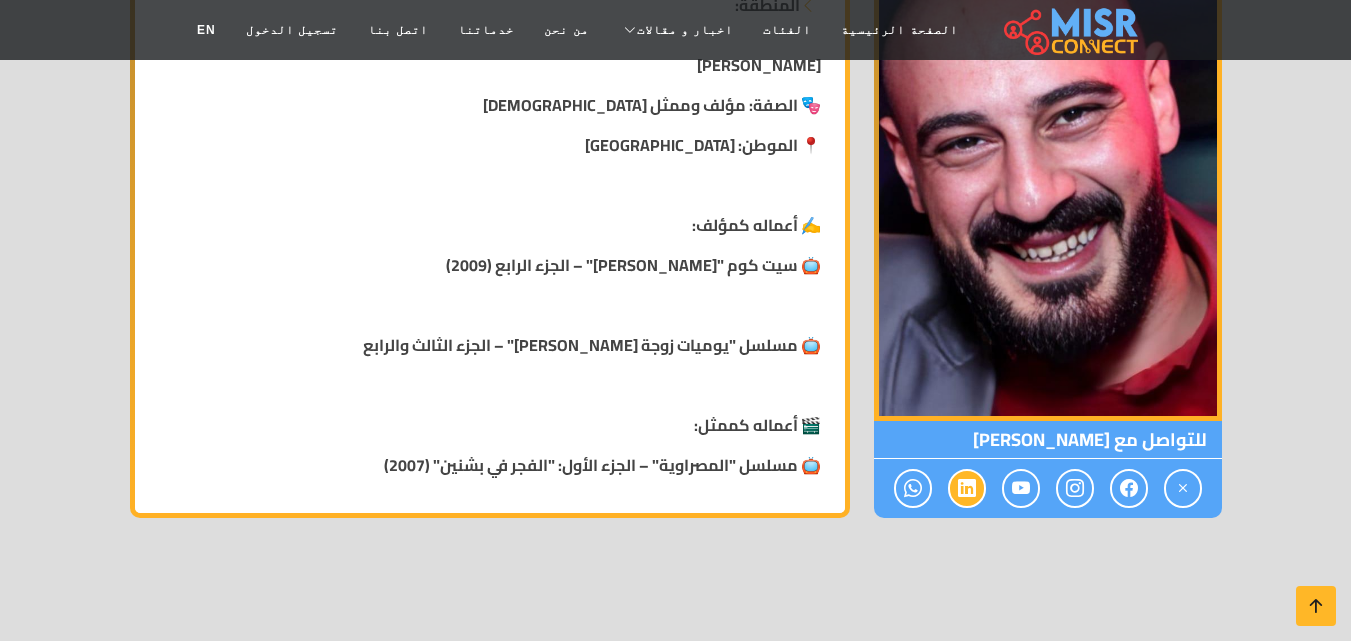 click at bounding box center [967, 488] 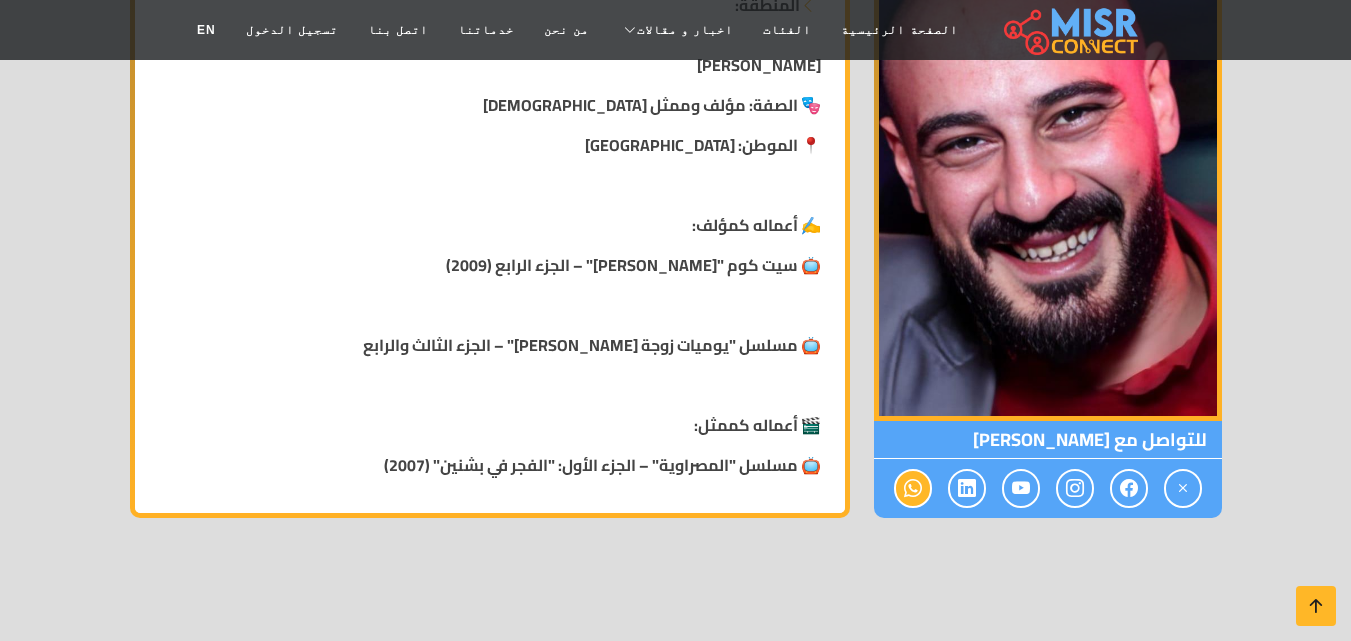 click at bounding box center (913, 488) 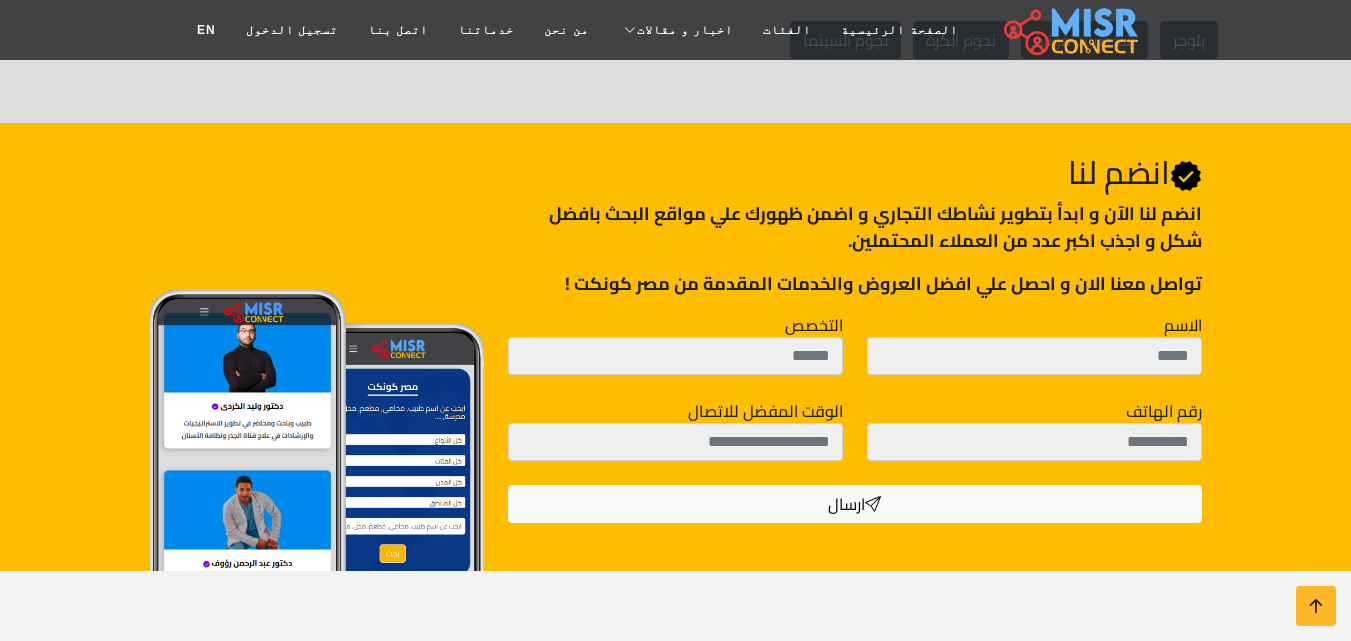 scroll, scrollTop: 1644, scrollLeft: 0, axis: vertical 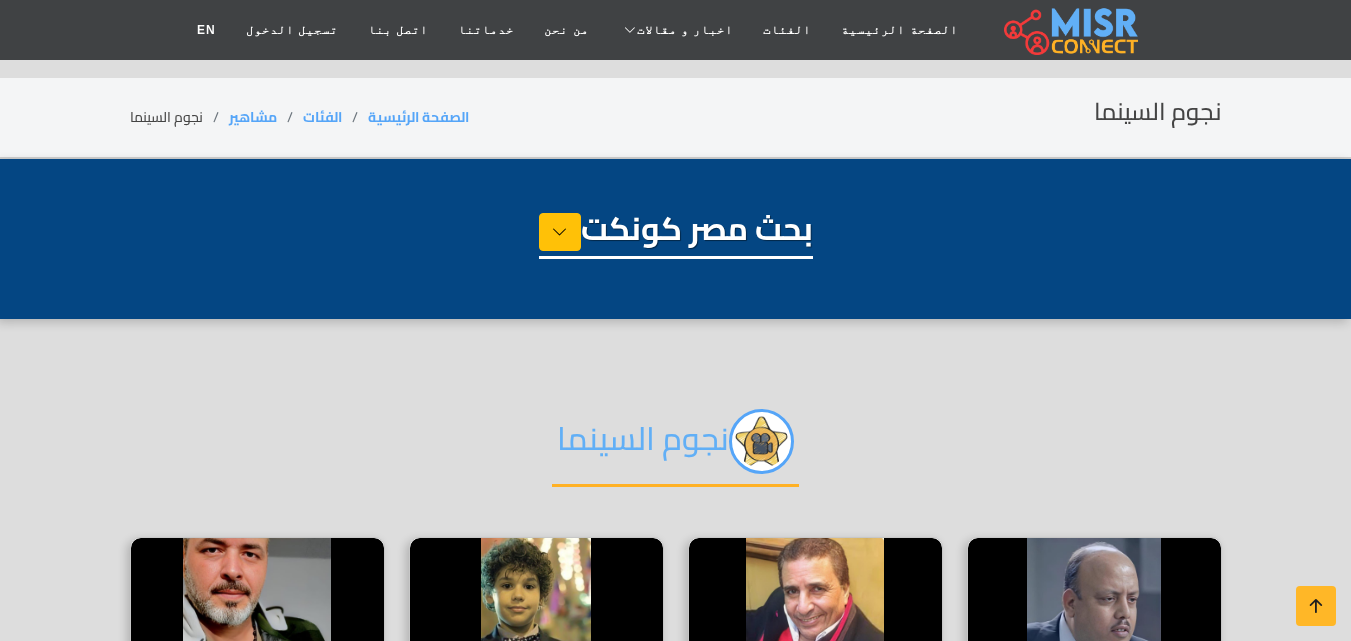 select on "**********" 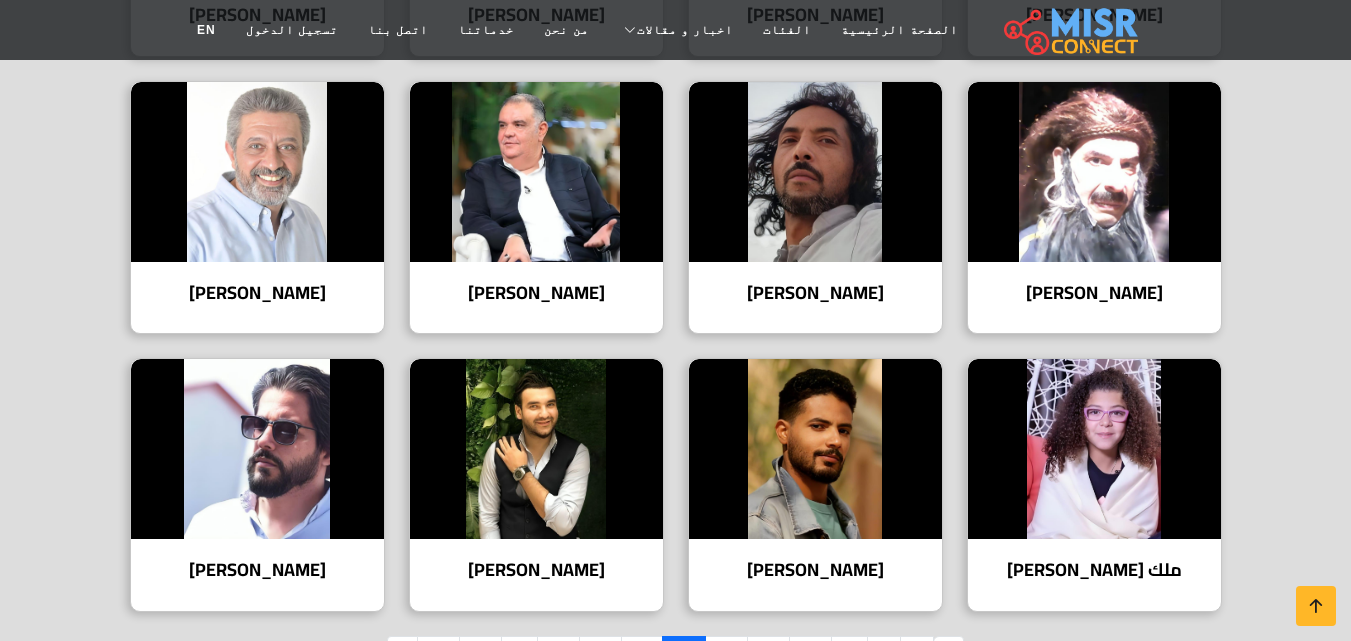 scroll, scrollTop: 1379, scrollLeft: 0, axis: vertical 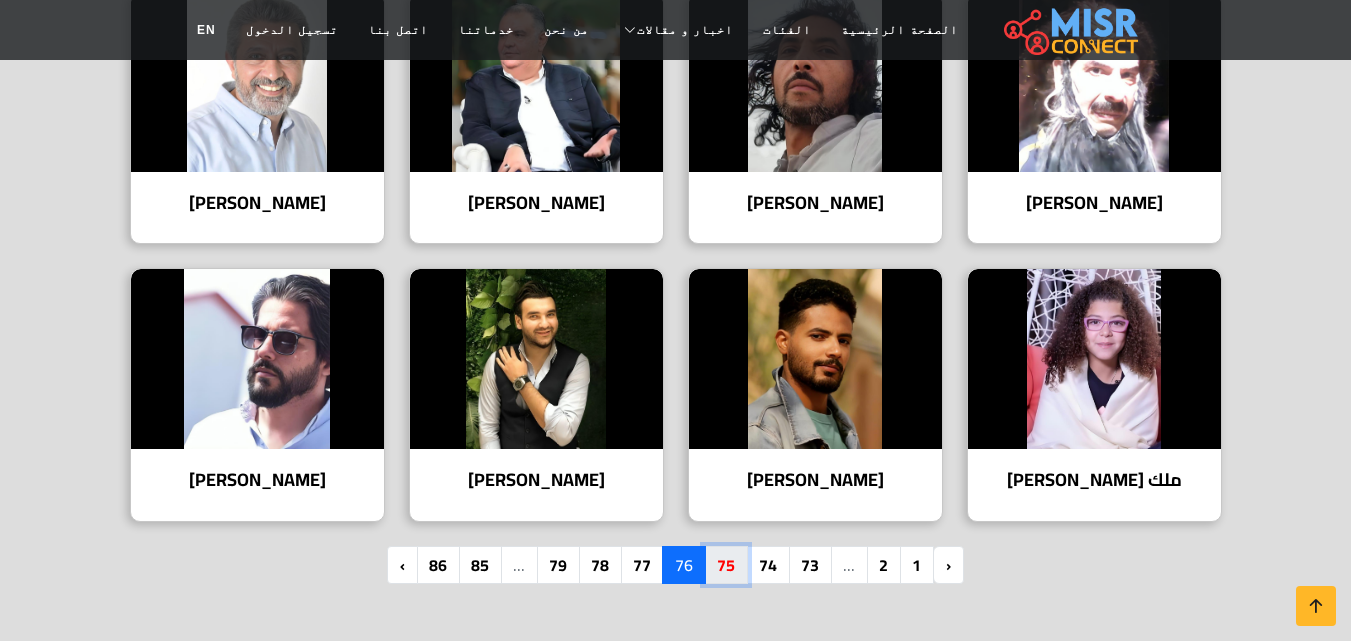 click on "75" at bounding box center (726, 565) 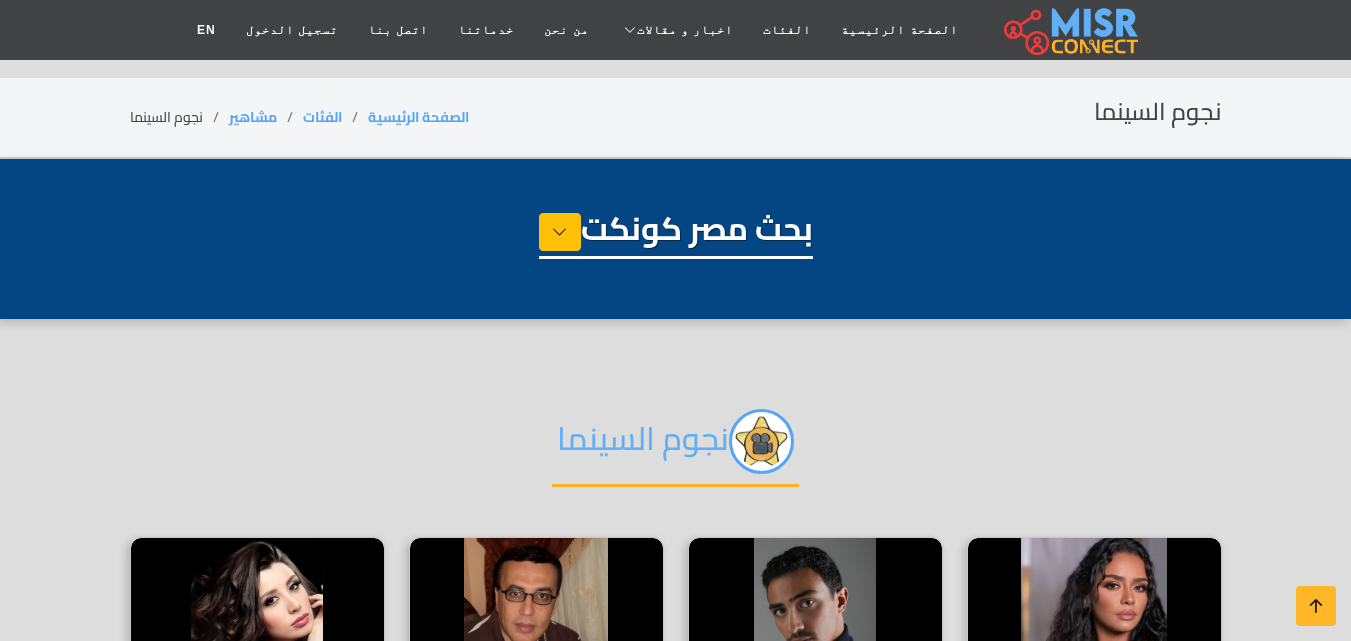 select on "**********" 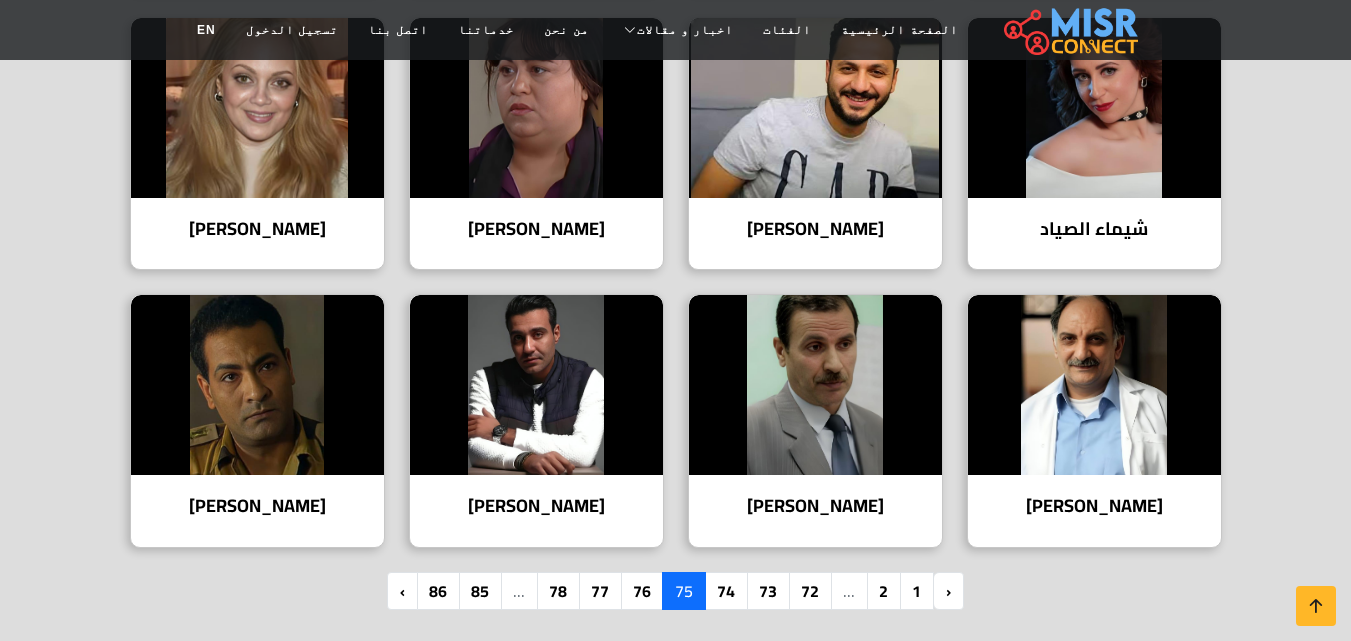 scroll, scrollTop: 1389, scrollLeft: 0, axis: vertical 